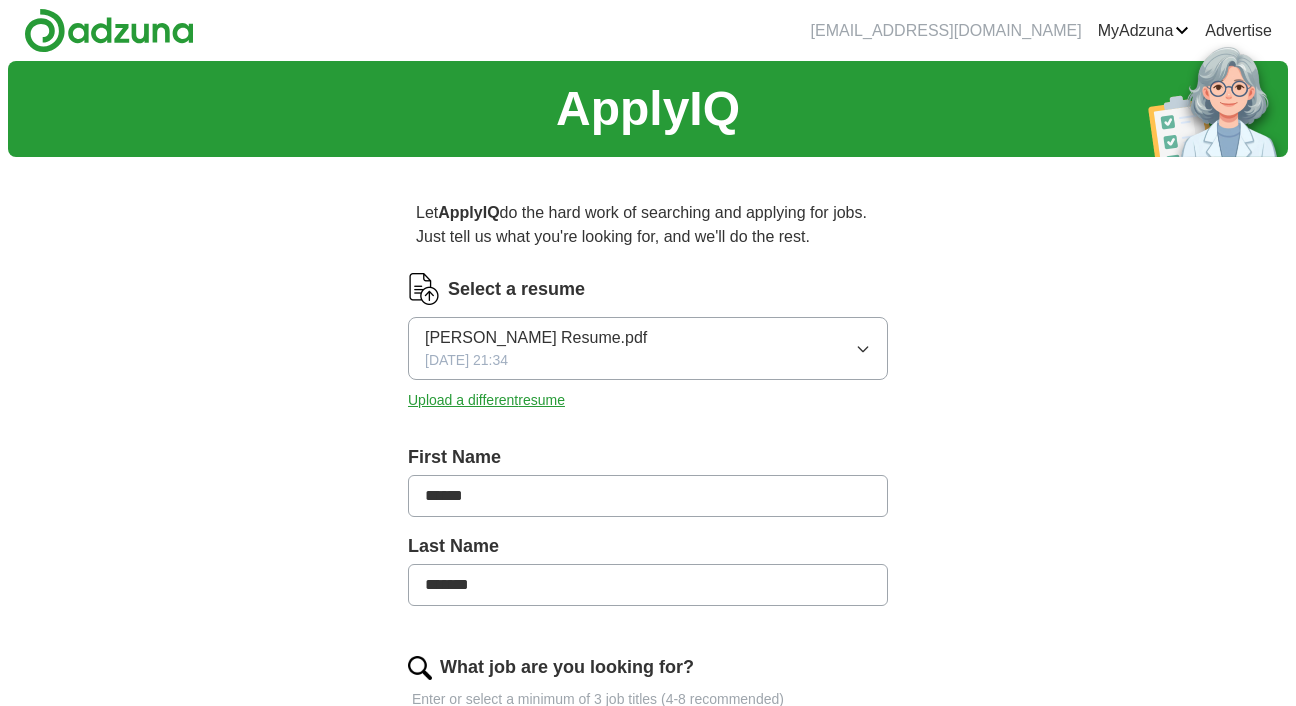 scroll, scrollTop: 0, scrollLeft: 0, axis: both 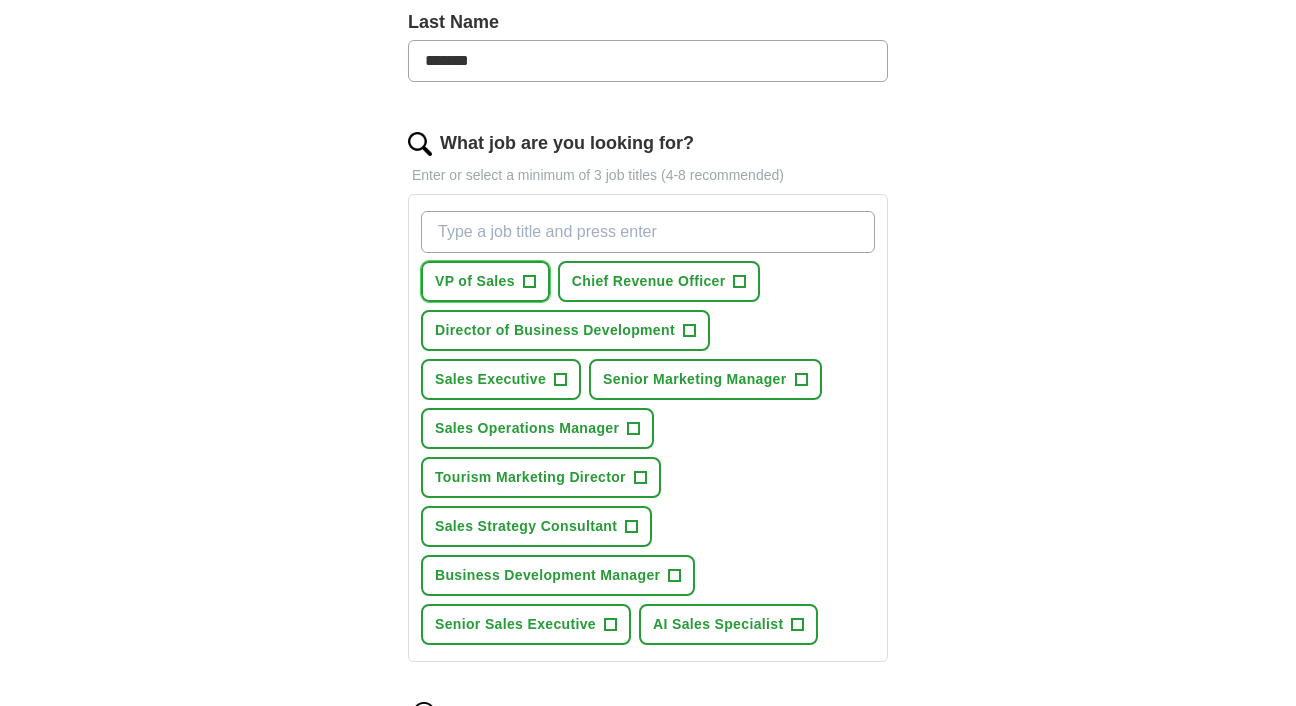 click on "+" at bounding box center (529, 282) 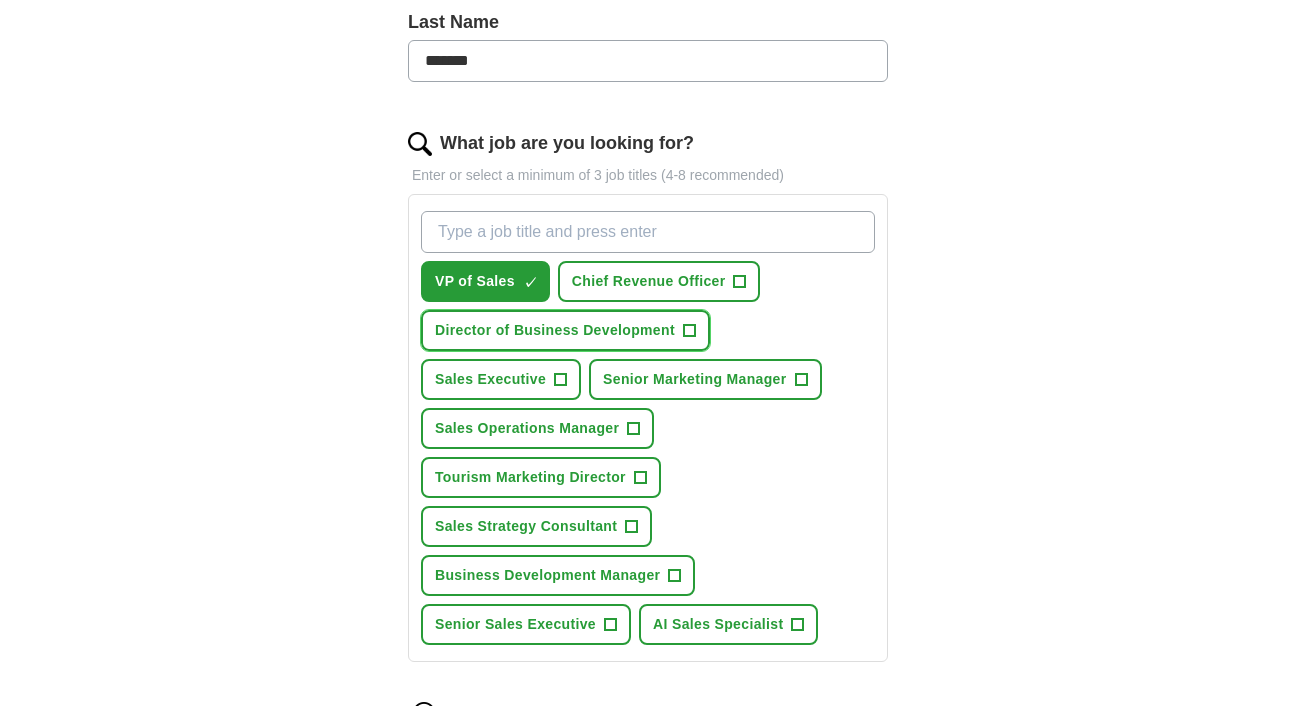 click on "Director of Business Development" at bounding box center (555, 330) 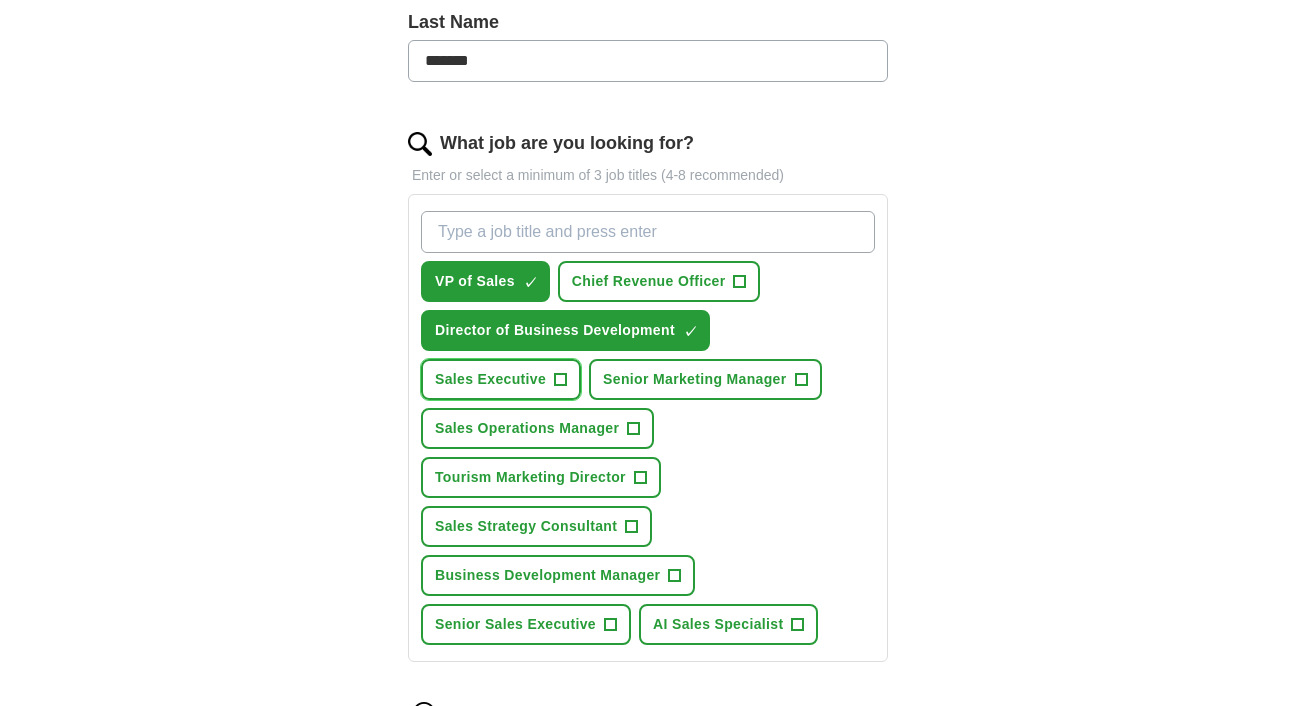 click on "Sales Executive" at bounding box center [490, 379] 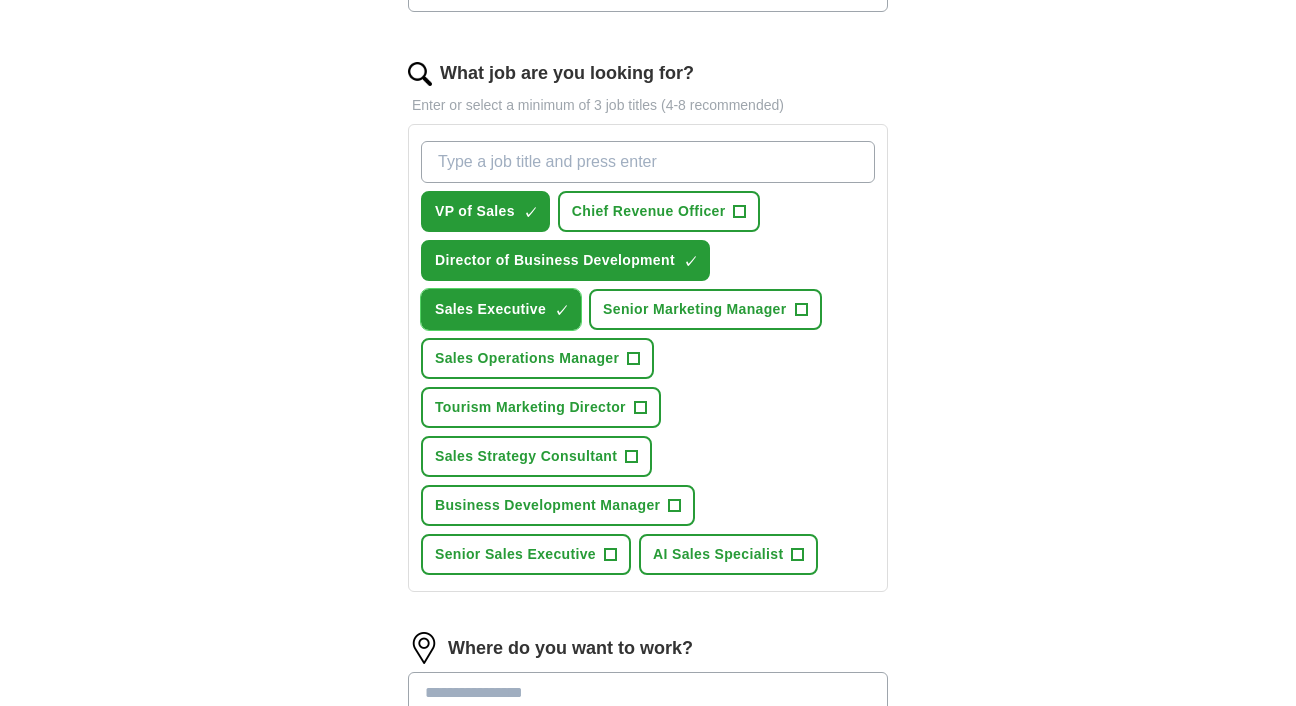 scroll, scrollTop: 603, scrollLeft: 0, axis: vertical 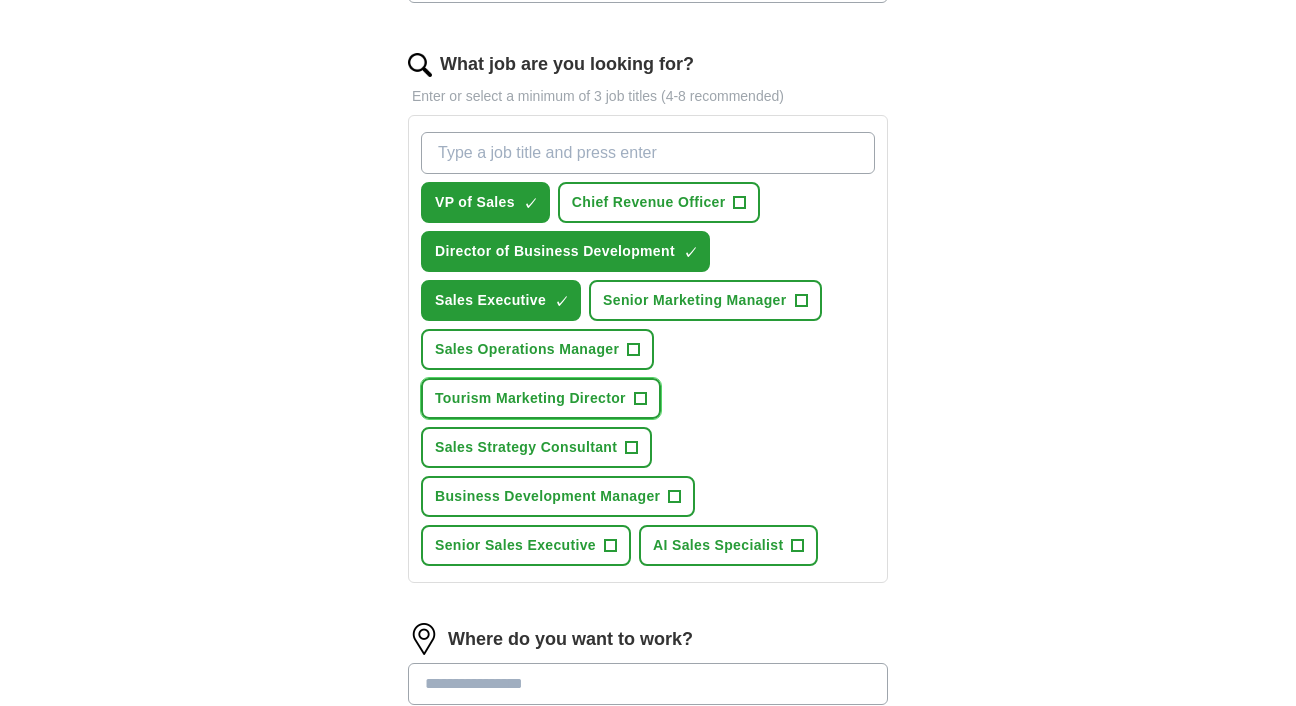 click on "Tourism Marketing Director" at bounding box center [530, 398] 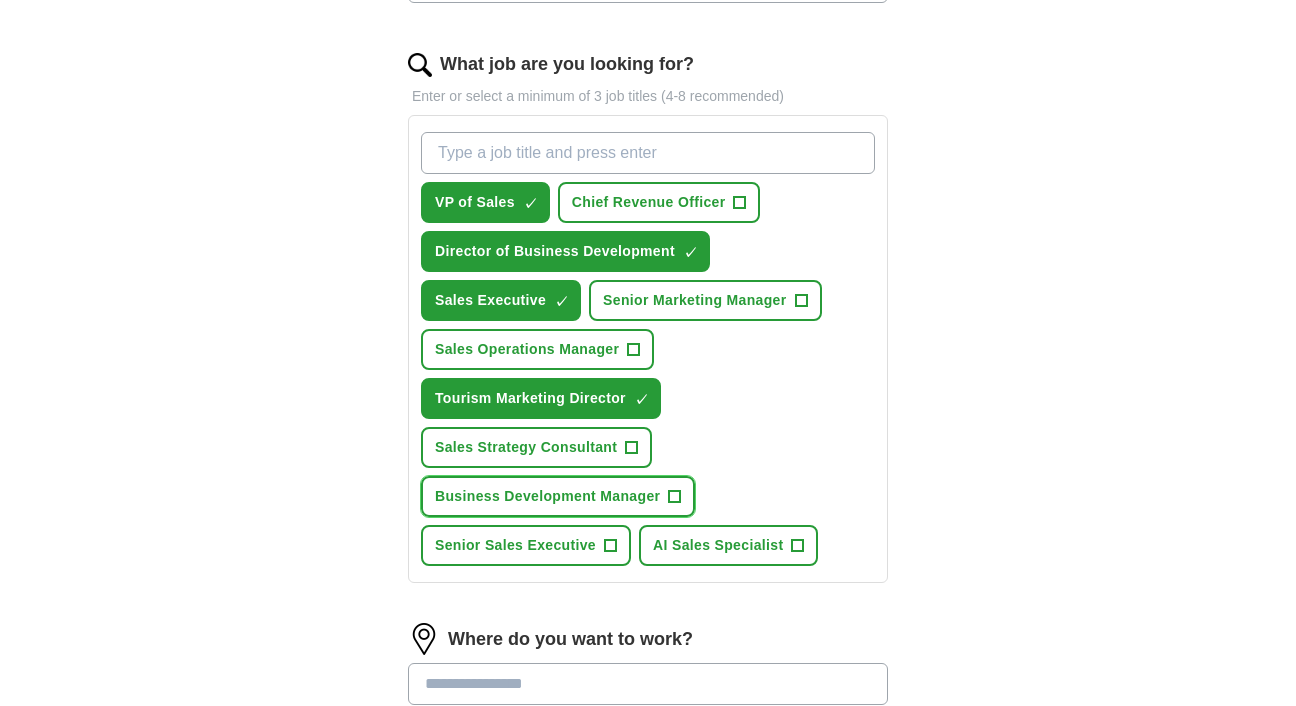 click on "Business Development Manager" at bounding box center (547, 496) 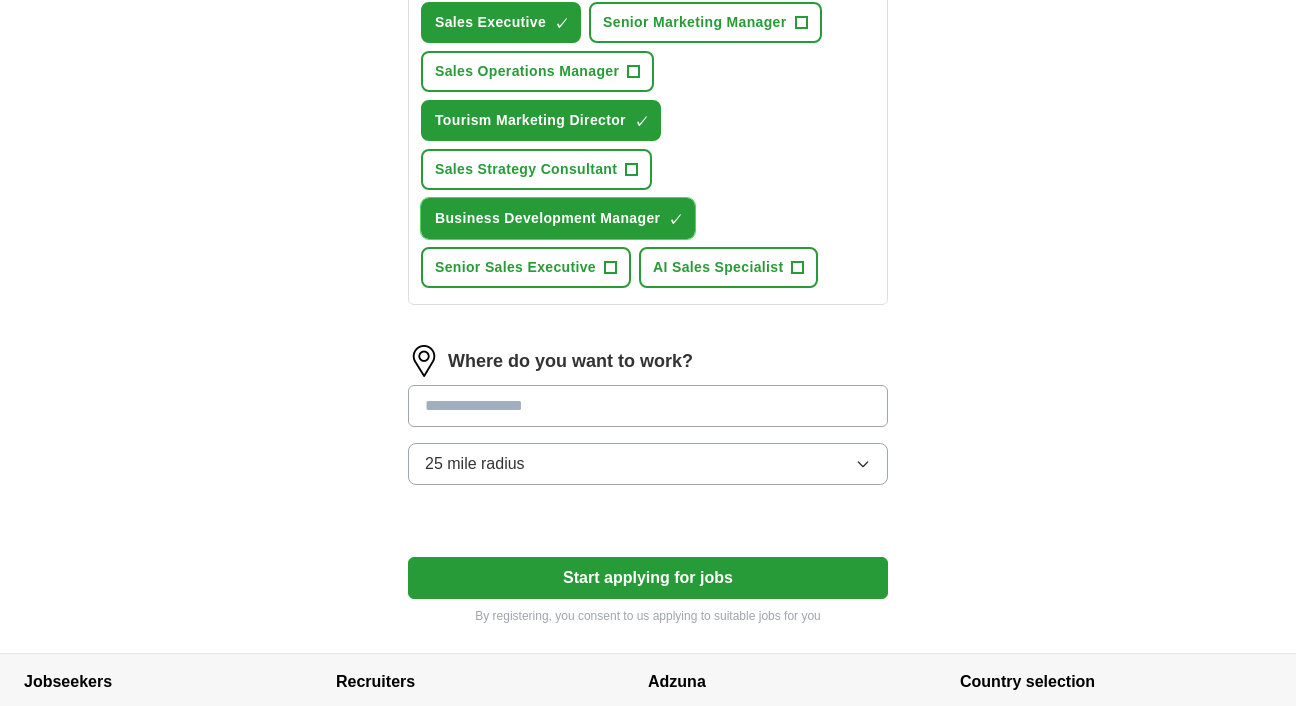 scroll, scrollTop: 895, scrollLeft: 0, axis: vertical 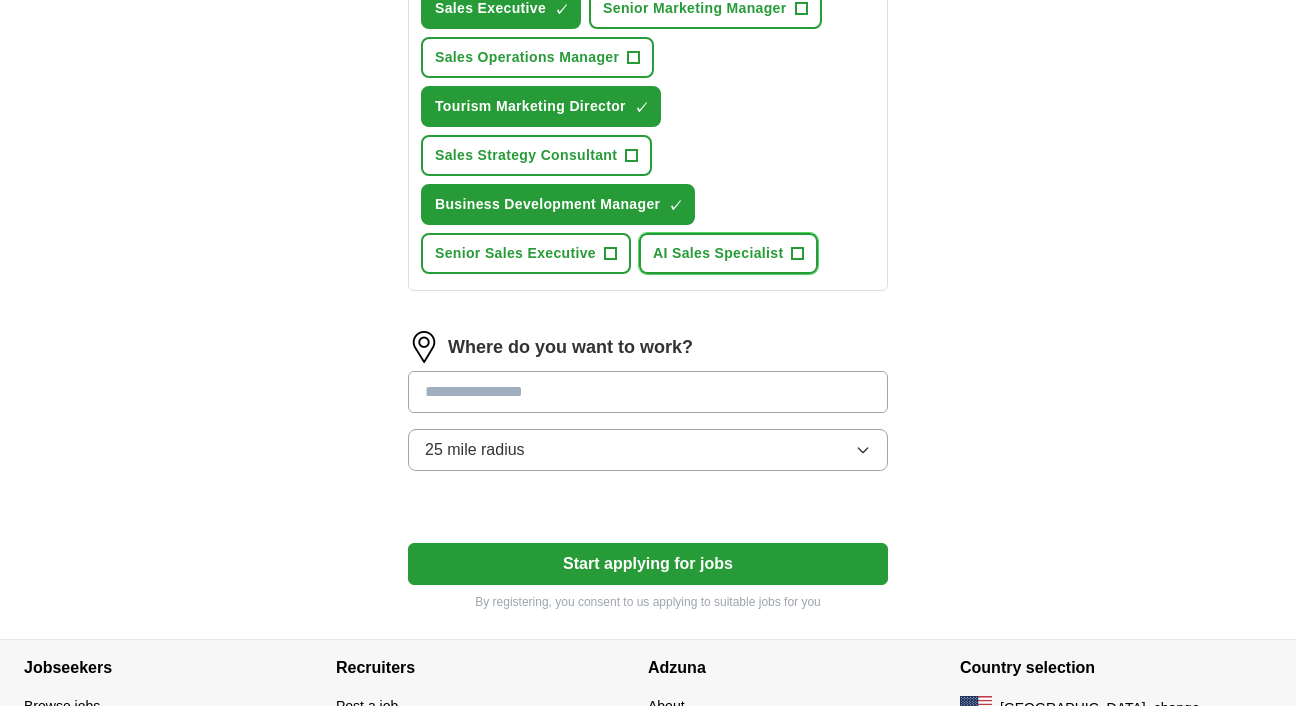 click on "AI Sales Specialist +" at bounding box center (728, 253) 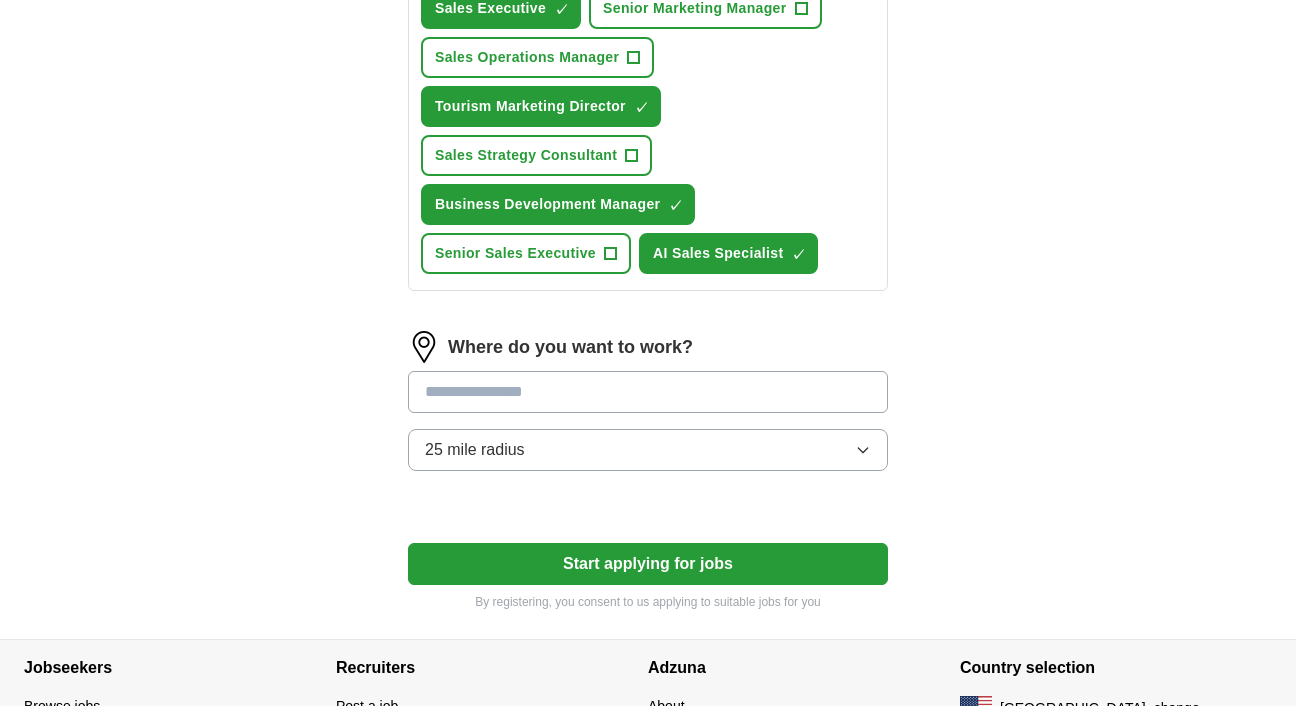 click at bounding box center (648, 392) 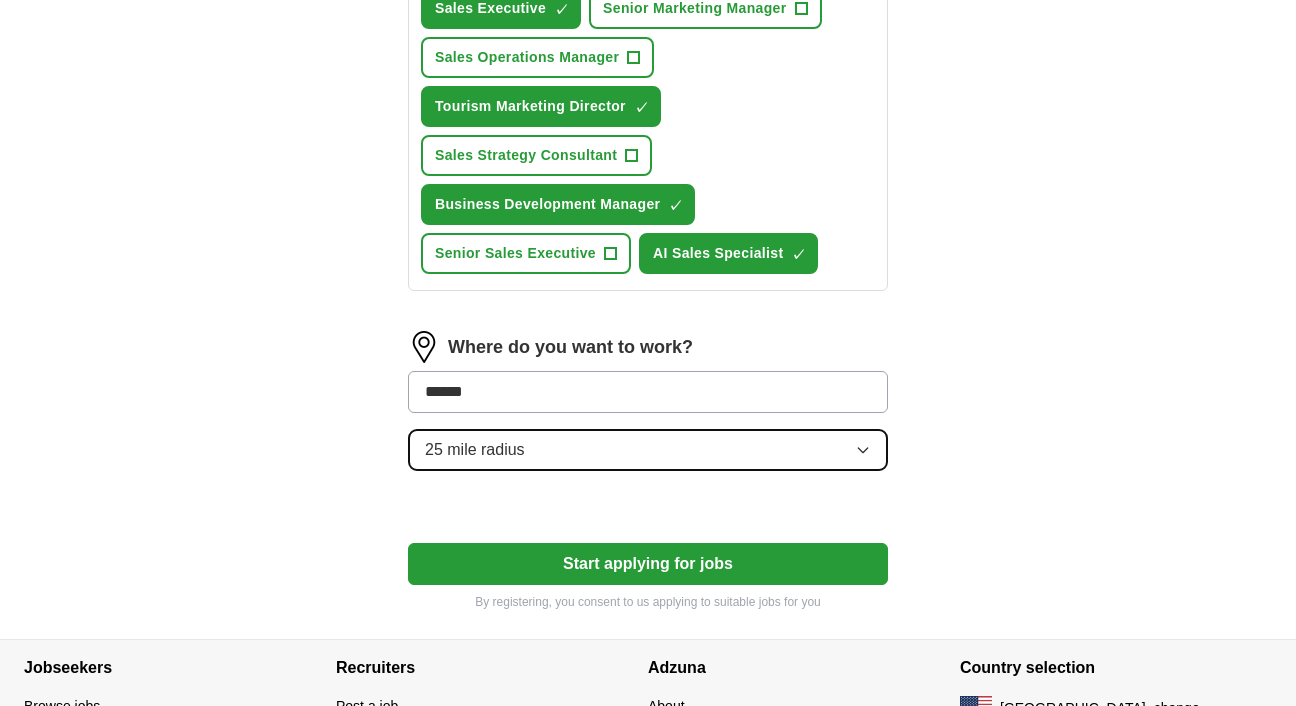 click on "25 mile radius" at bounding box center [648, 450] 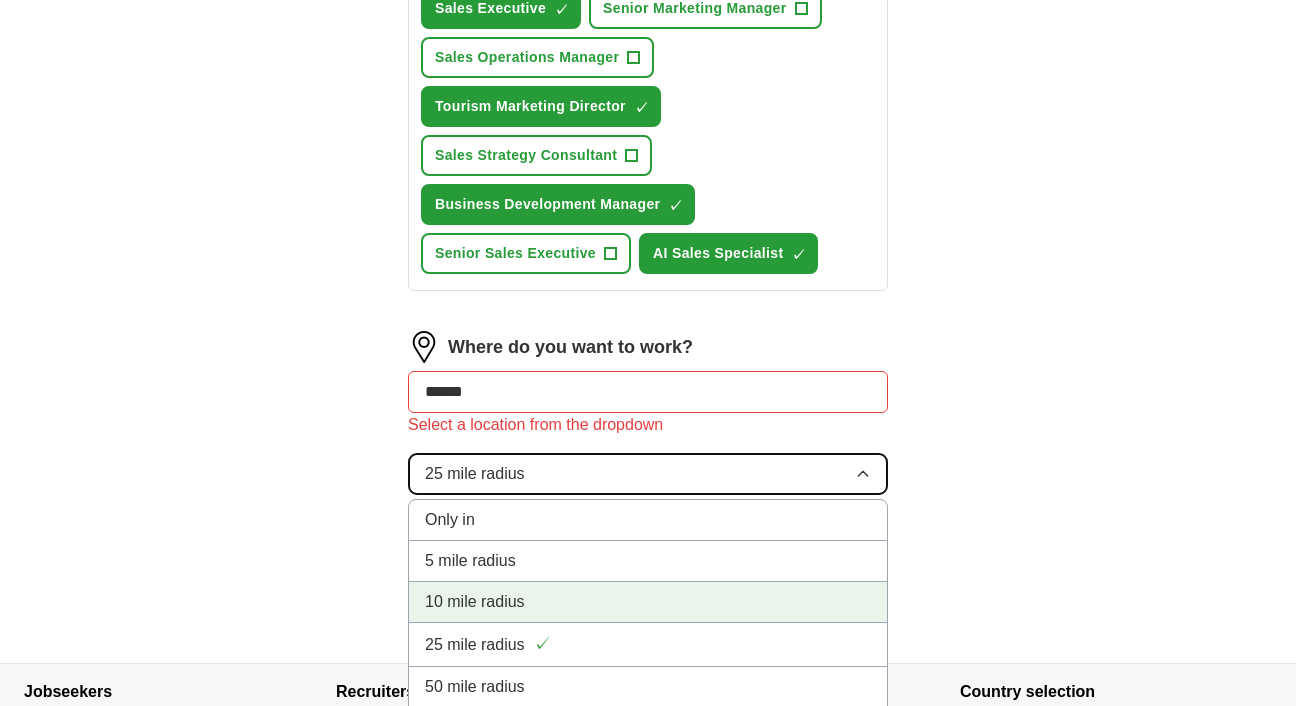 scroll, scrollTop: 1054, scrollLeft: 0, axis: vertical 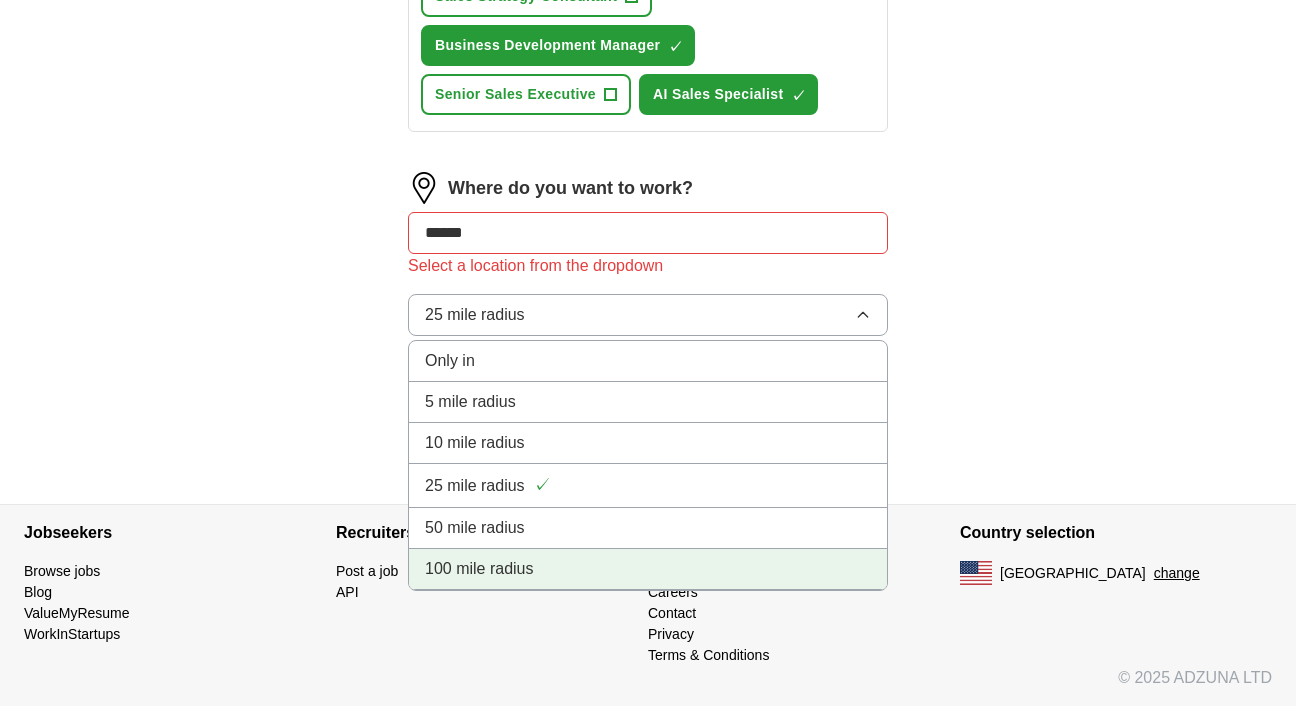 click on "100 mile radius" at bounding box center (648, 569) 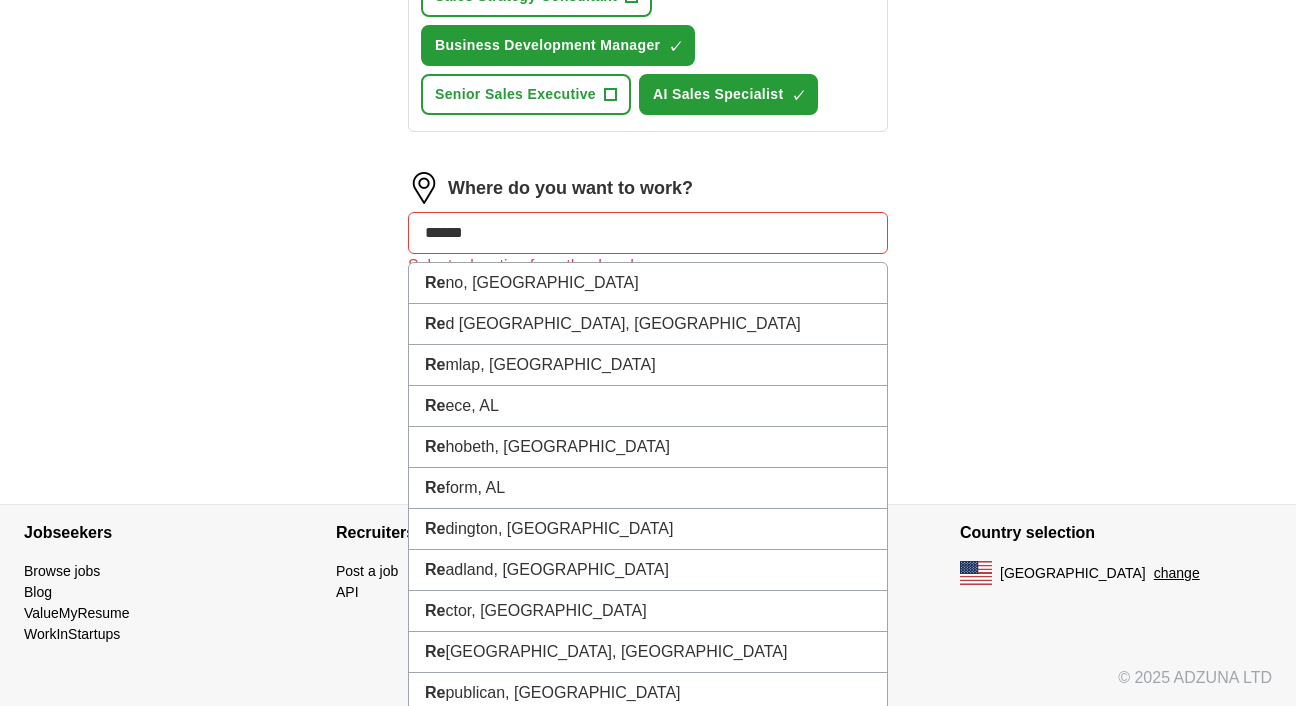 click on "******" at bounding box center [648, 233] 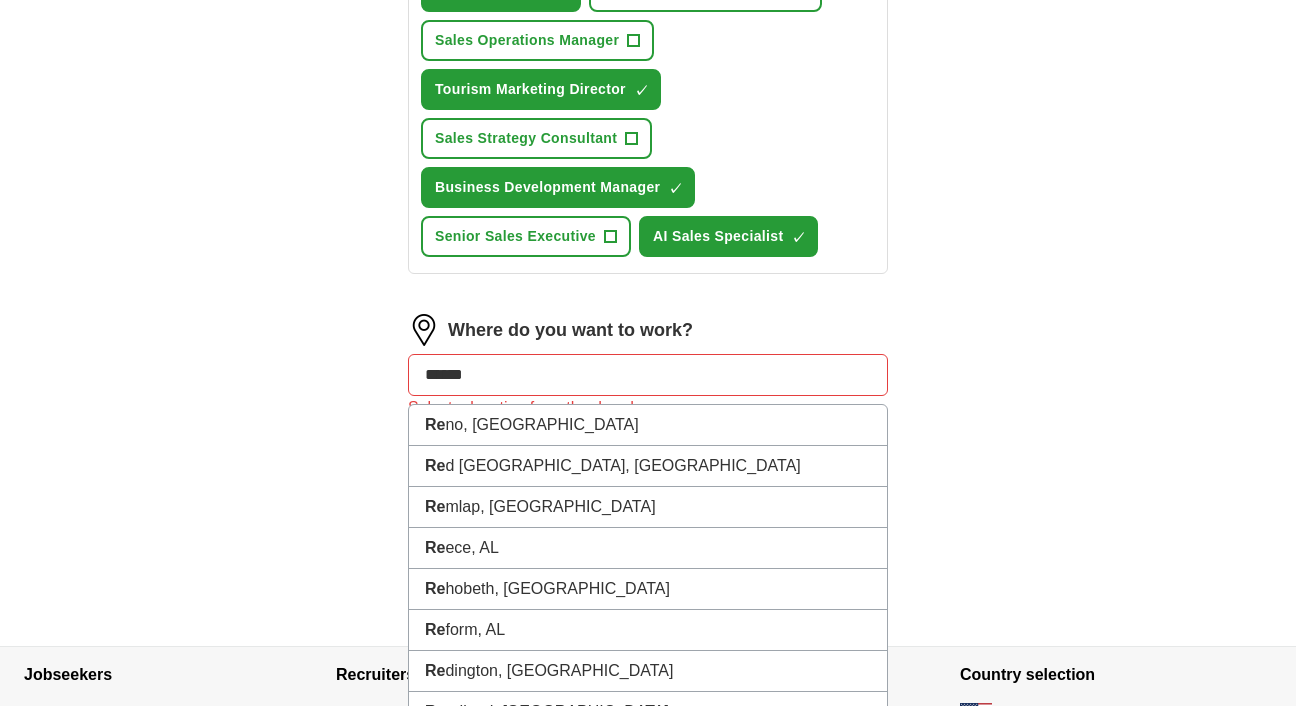 scroll, scrollTop: 1004, scrollLeft: 0, axis: vertical 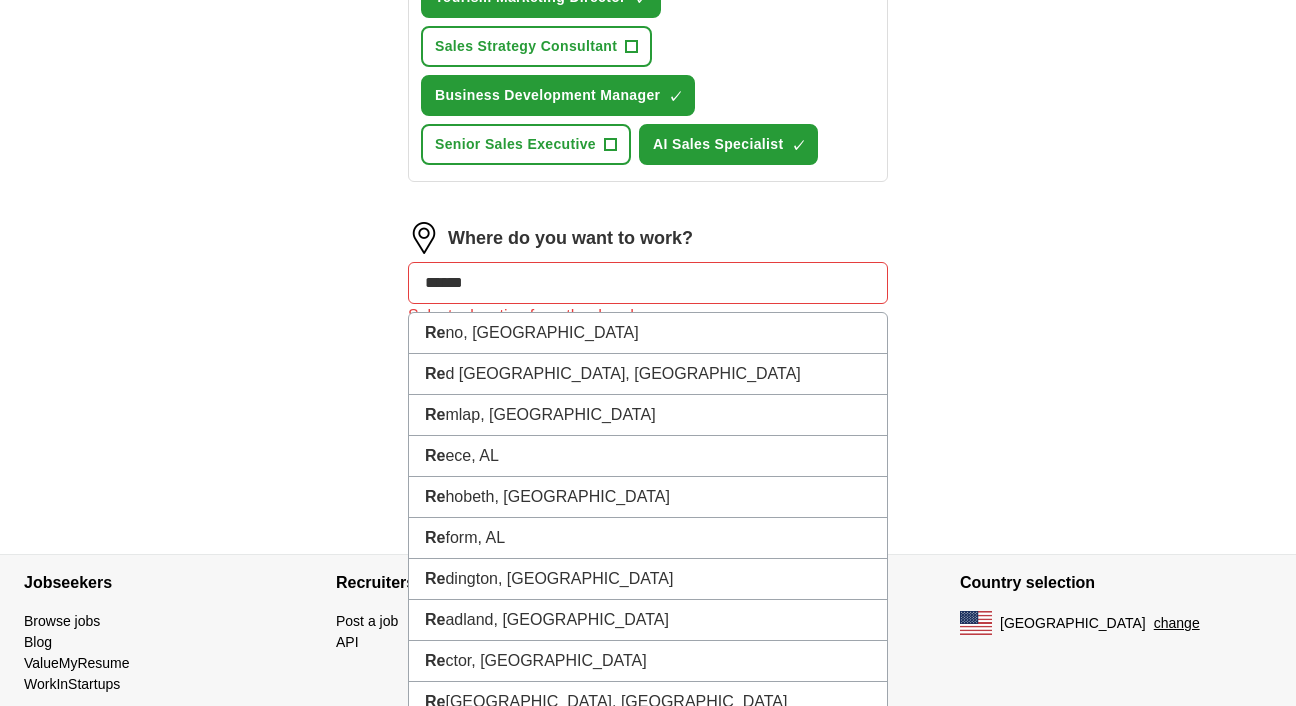 click on "******" at bounding box center (648, 283) 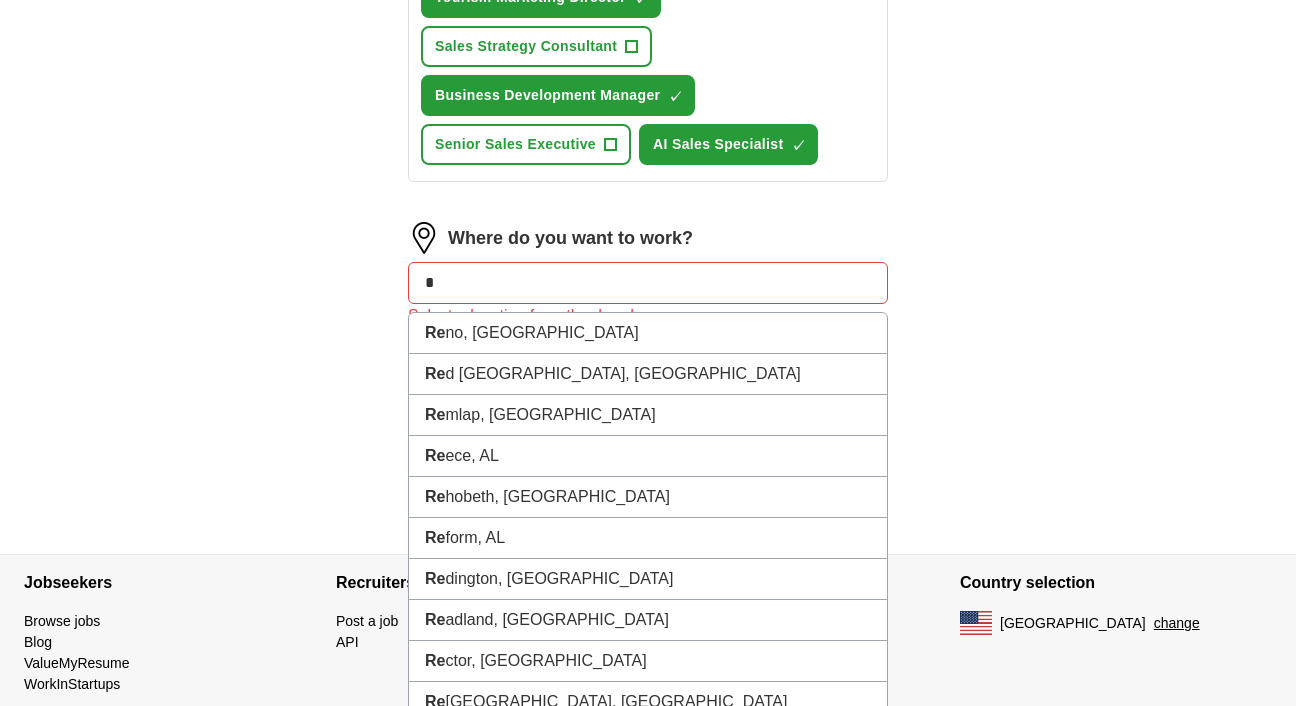 type on "*" 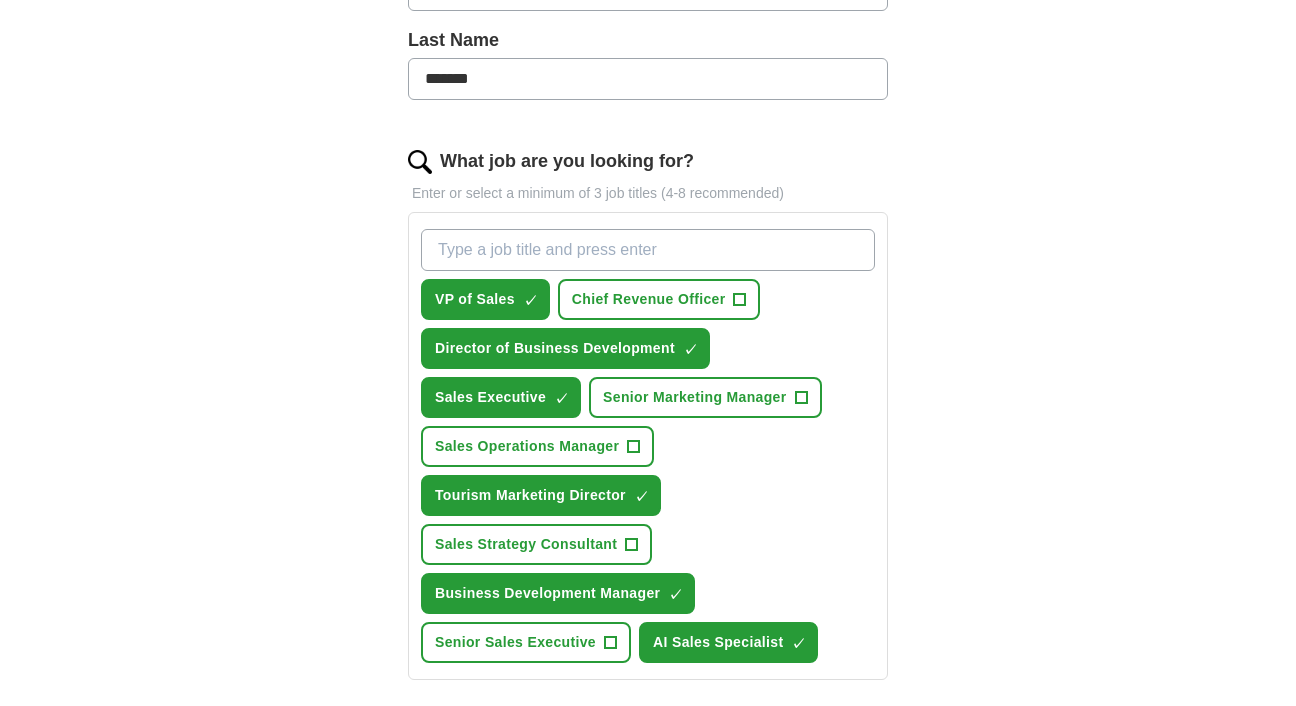 scroll, scrollTop: 1145, scrollLeft: 0, axis: vertical 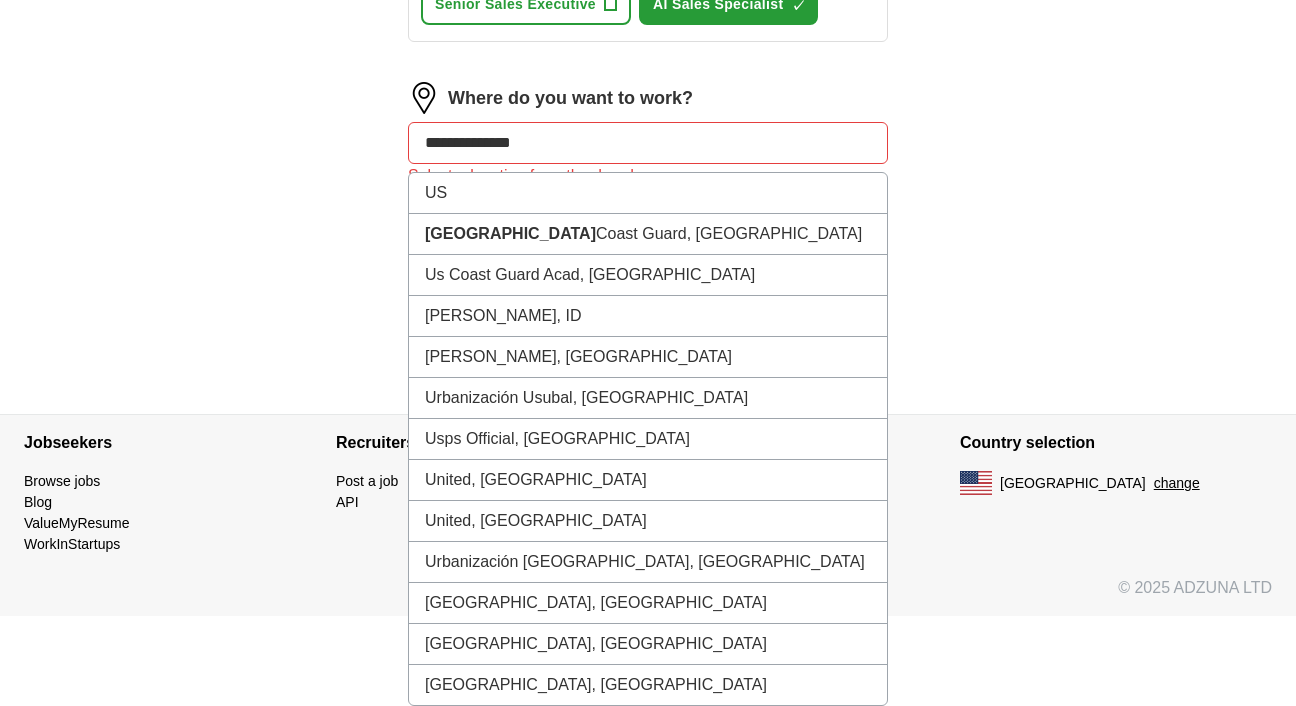 drag, startPoint x: 527, startPoint y: 140, endPoint x: 375, endPoint y: 134, distance: 152.11838 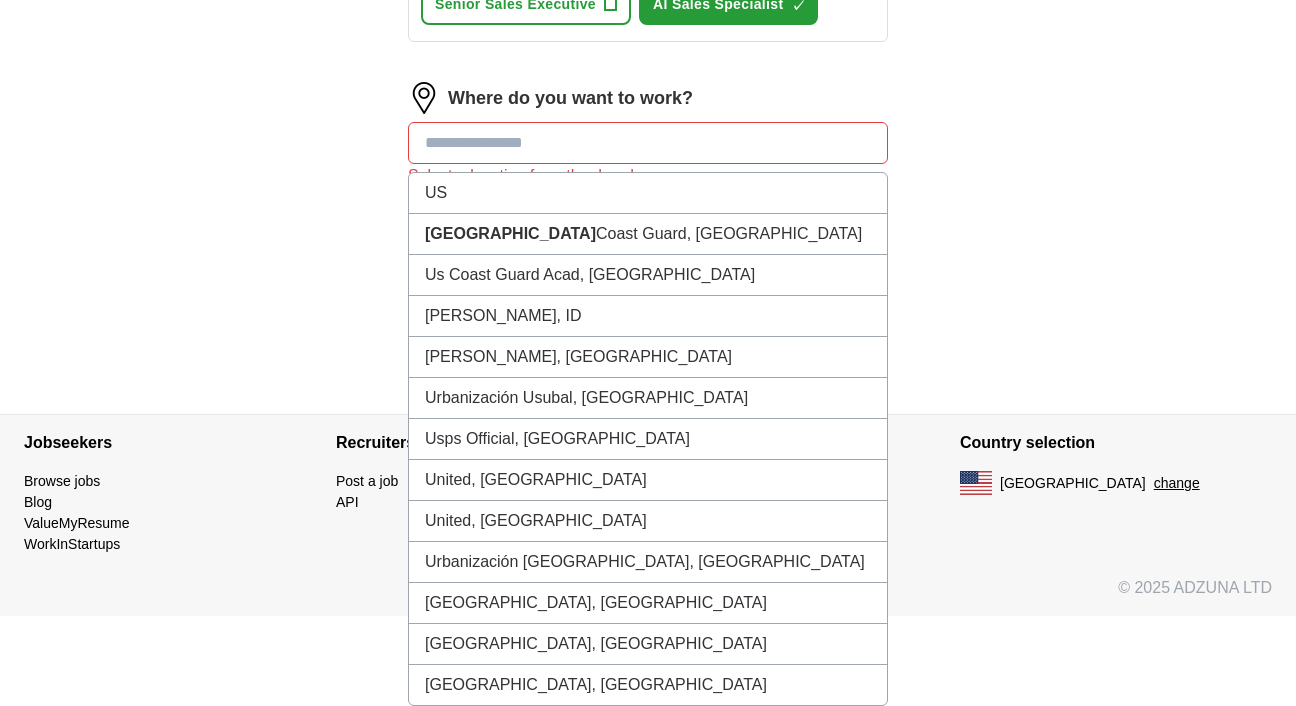 scroll, scrollTop: 1054, scrollLeft: 0, axis: vertical 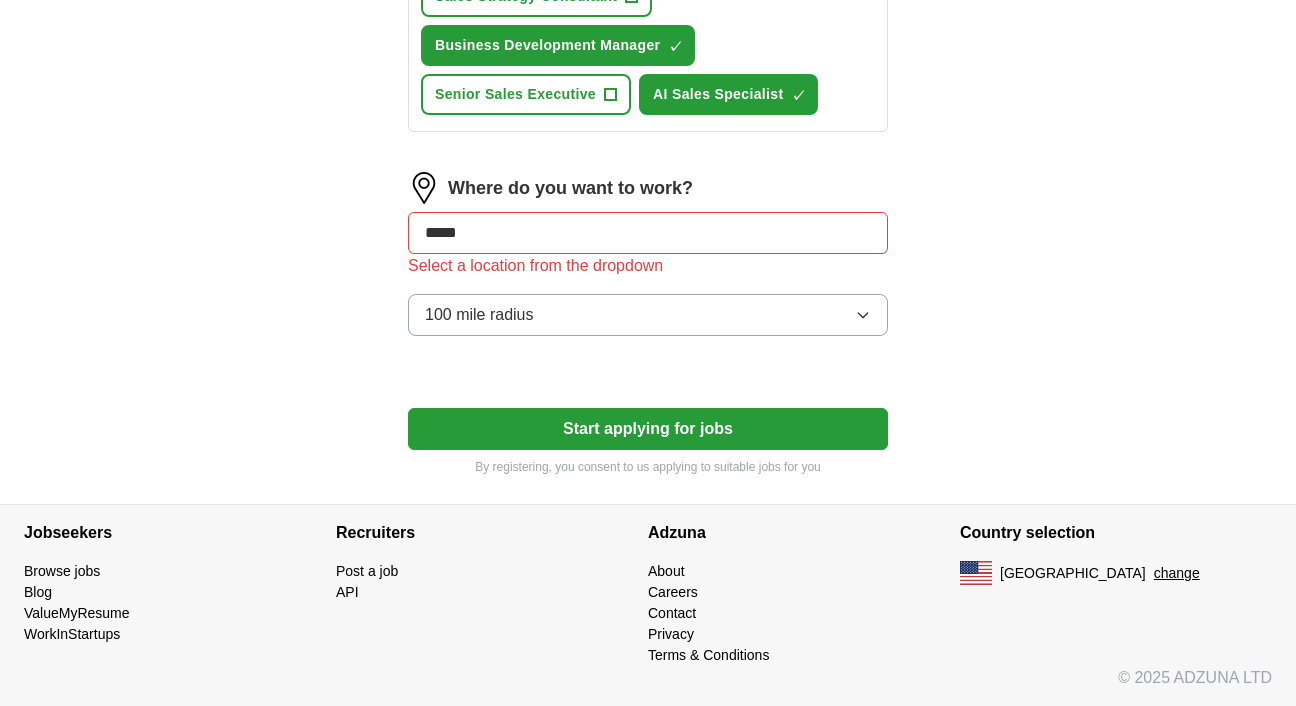 type on "******" 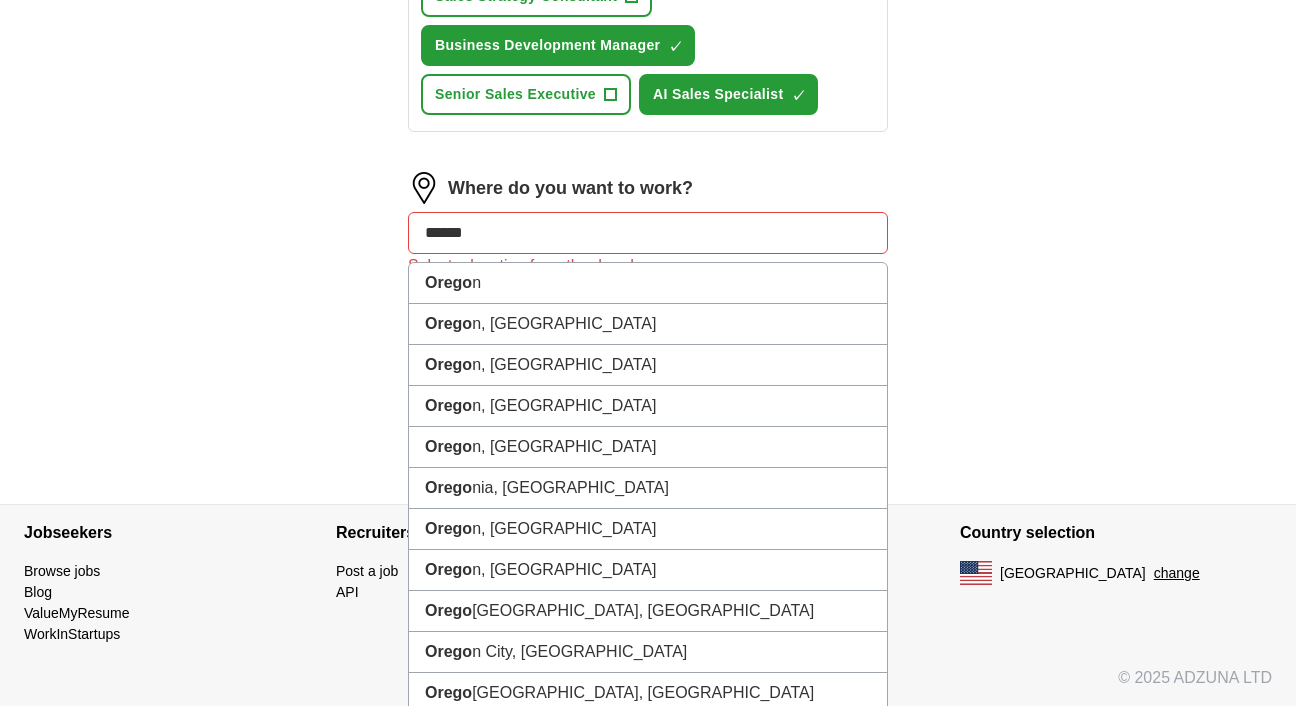 scroll, scrollTop: 1145, scrollLeft: 0, axis: vertical 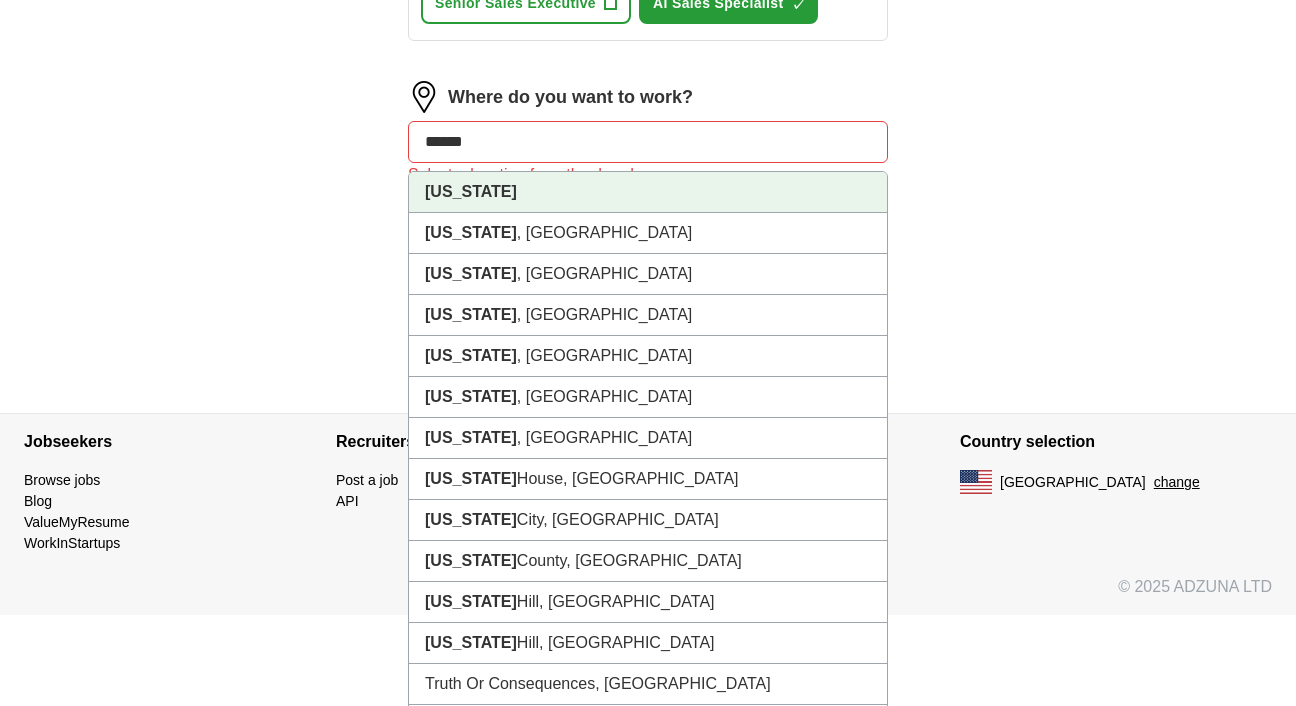 click on "[US_STATE]" at bounding box center [648, 192] 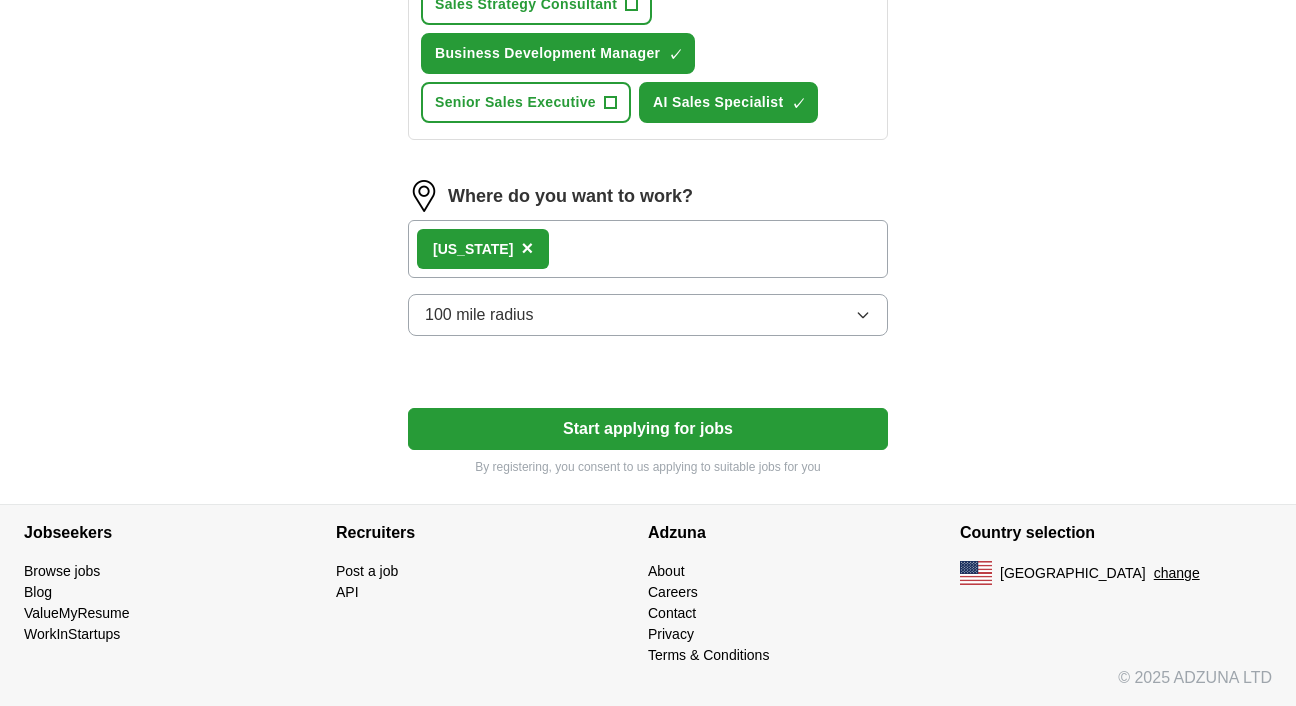 click on "[US_STATE] ×" at bounding box center [648, 249] 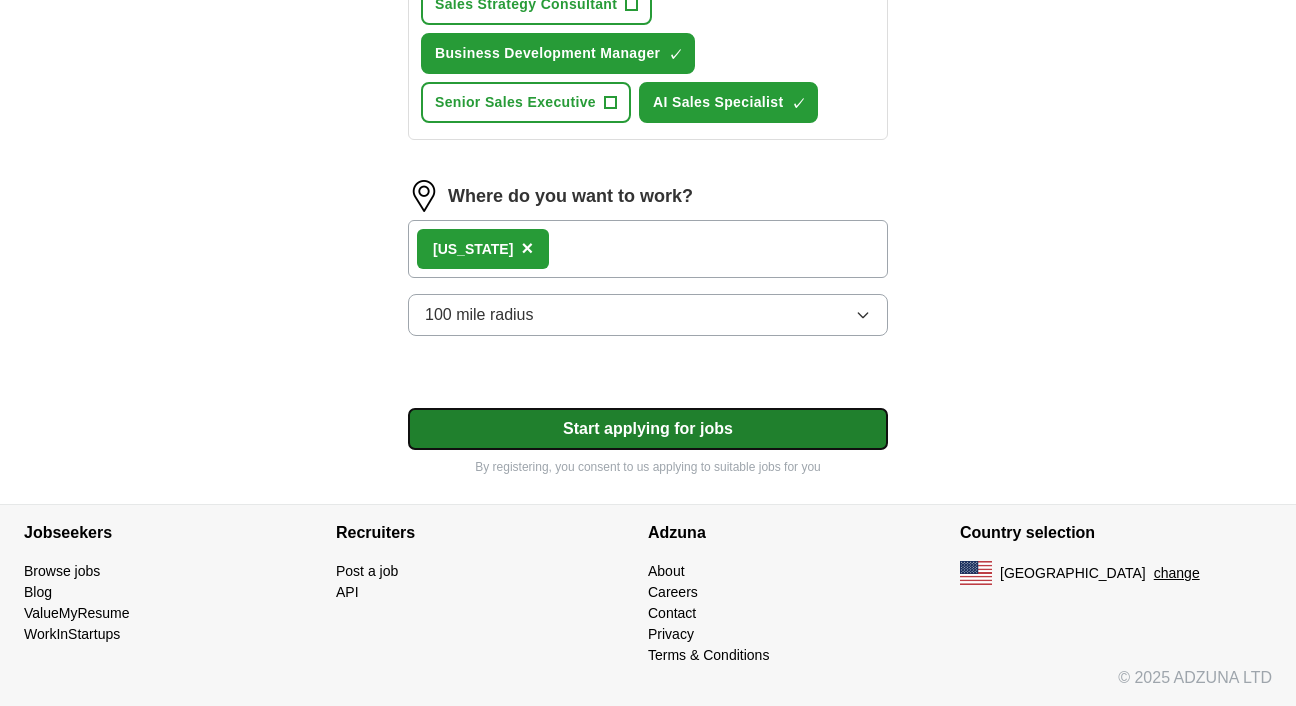click on "Start applying for jobs" at bounding box center [648, 429] 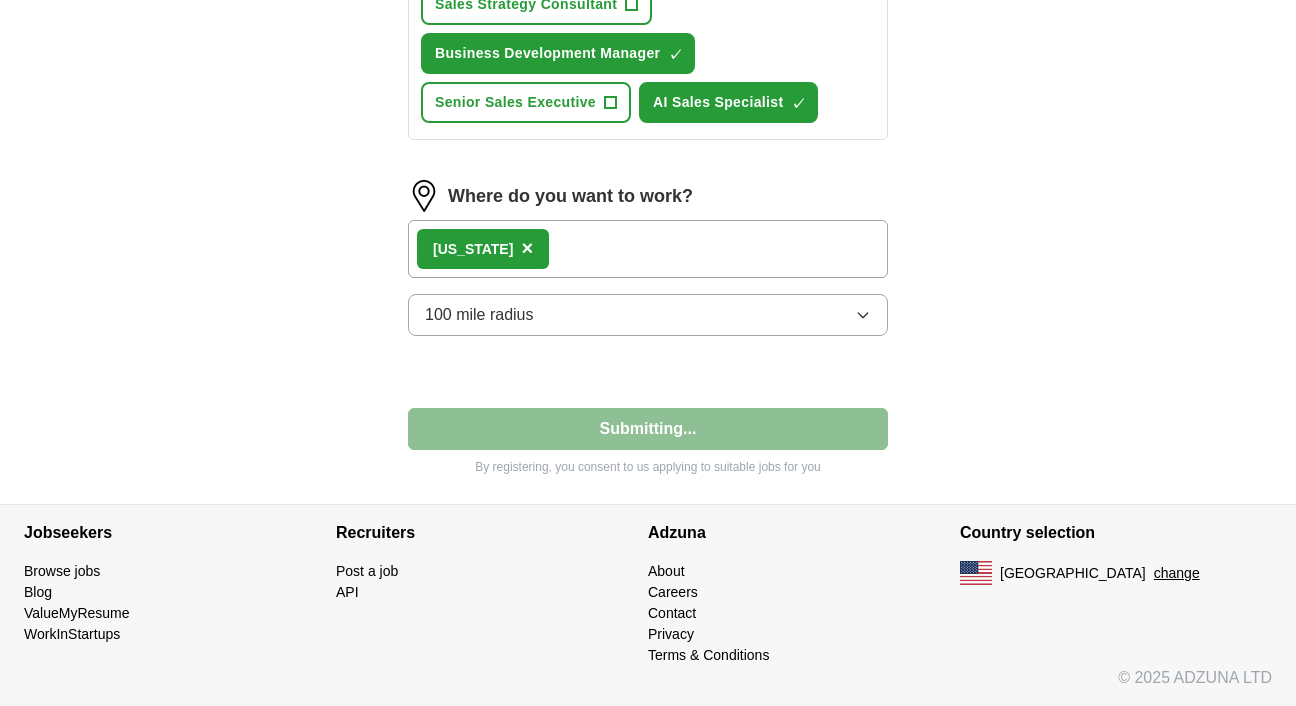 select on "**" 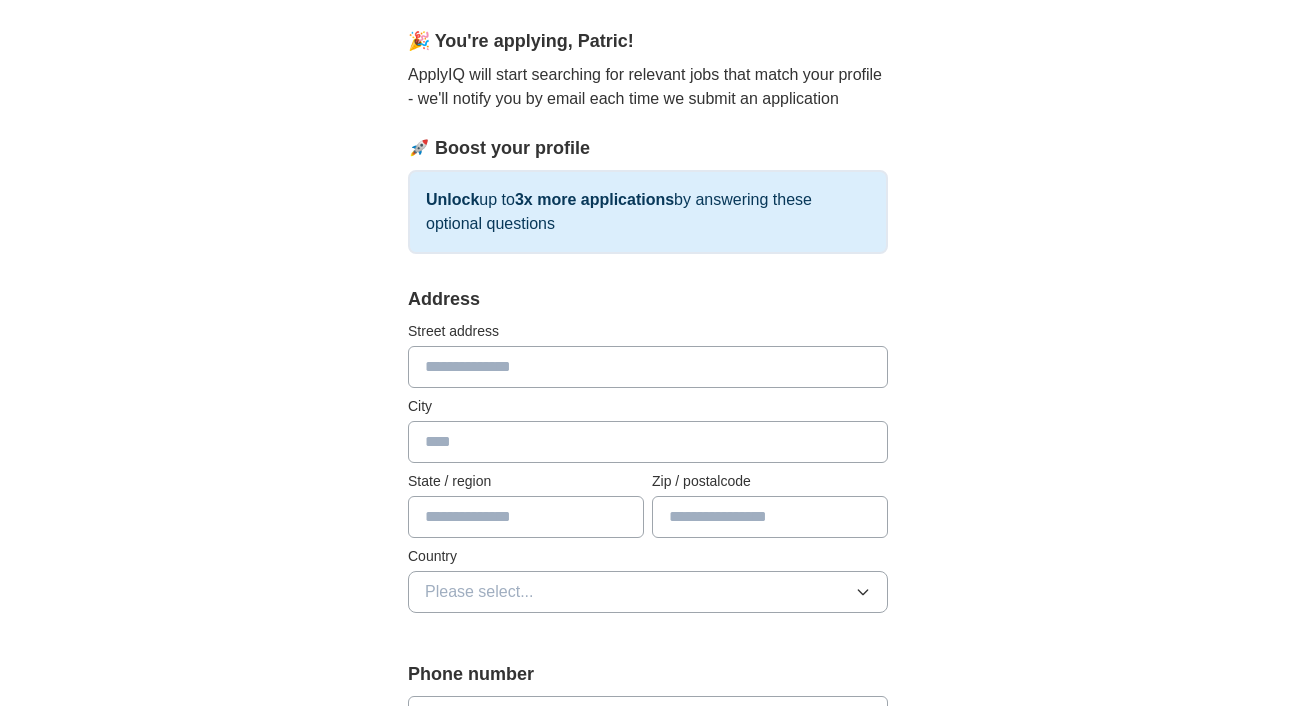 scroll, scrollTop: 195, scrollLeft: 0, axis: vertical 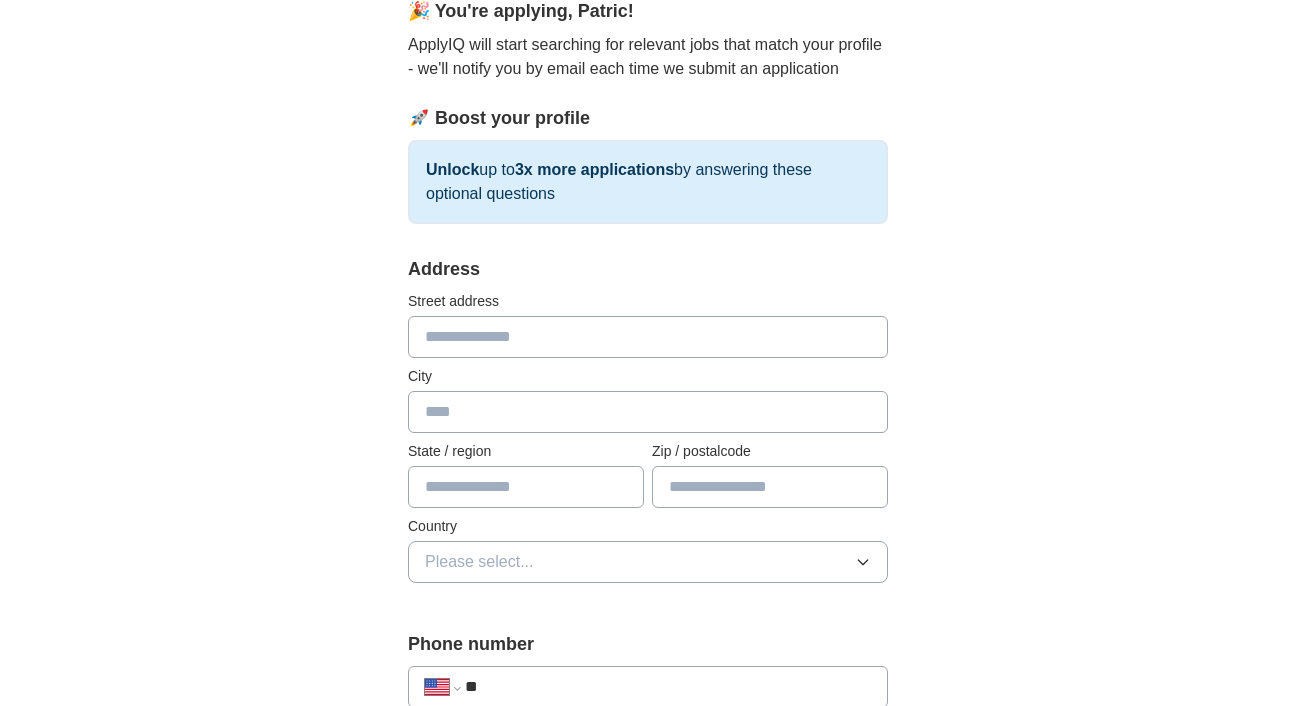 click at bounding box center [648, 337] 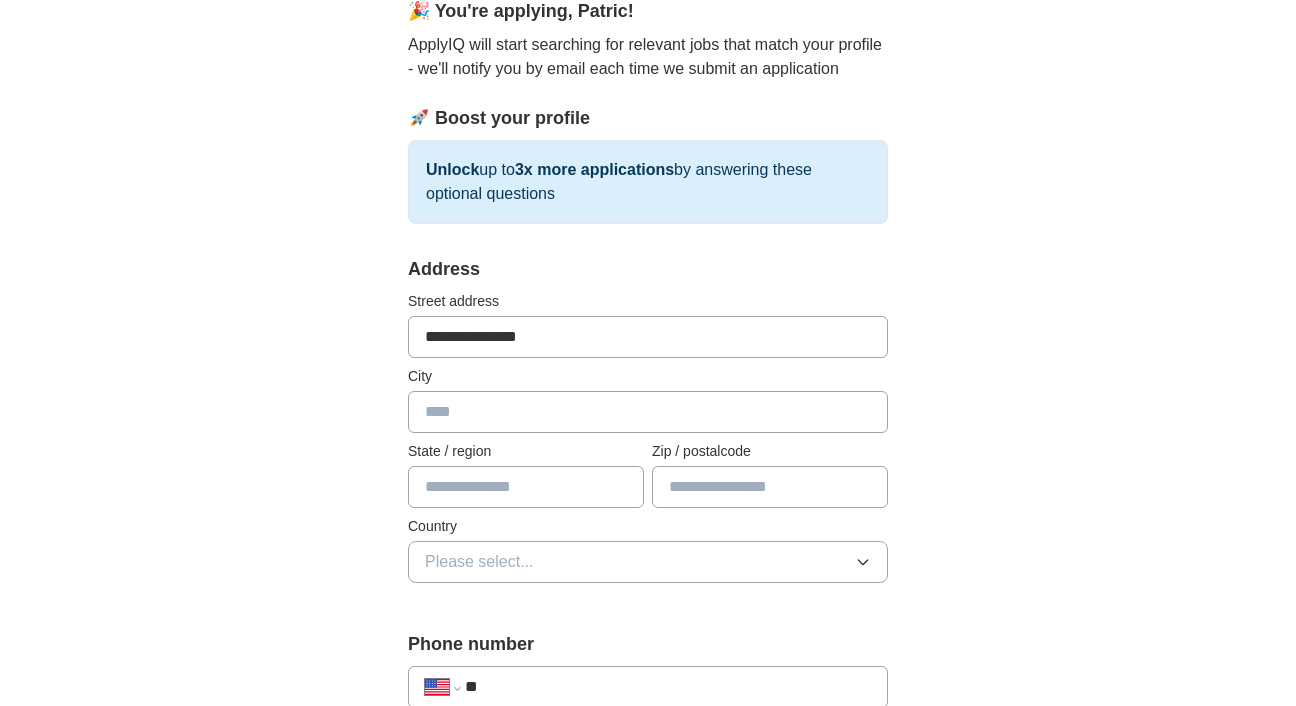 type on "****" 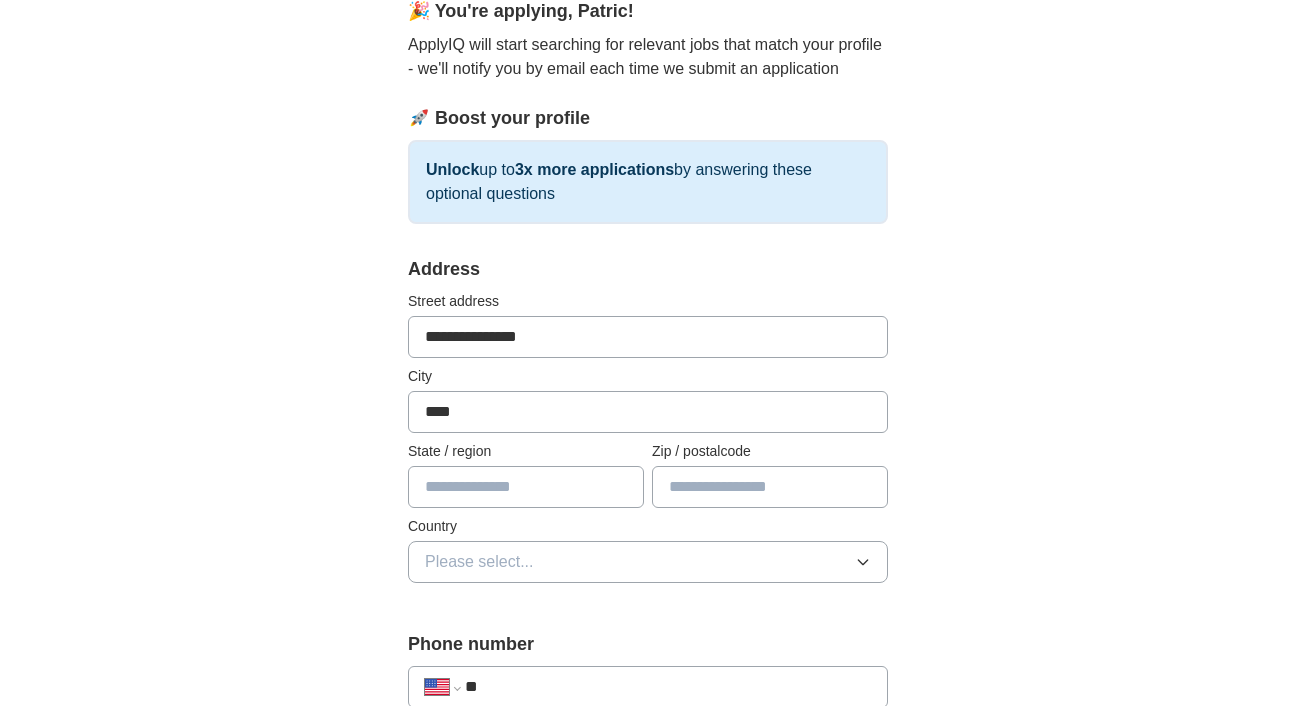 type on "**" 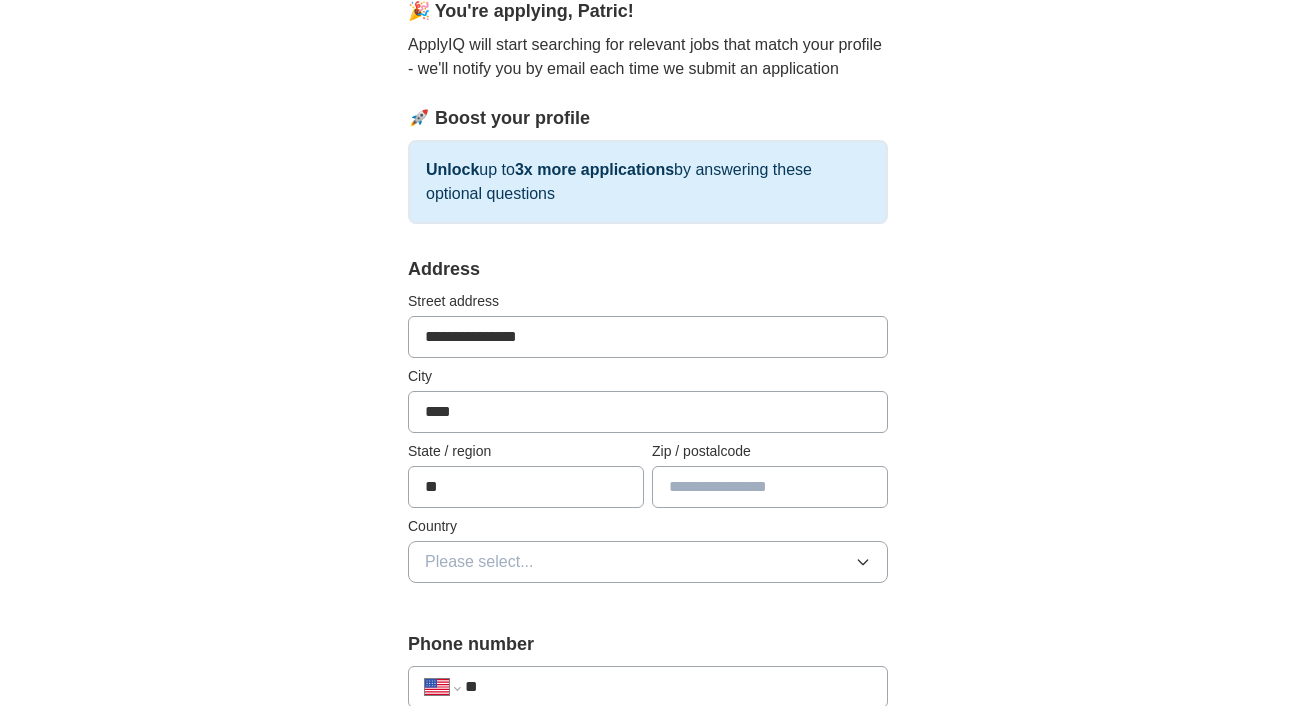 type on "*****" 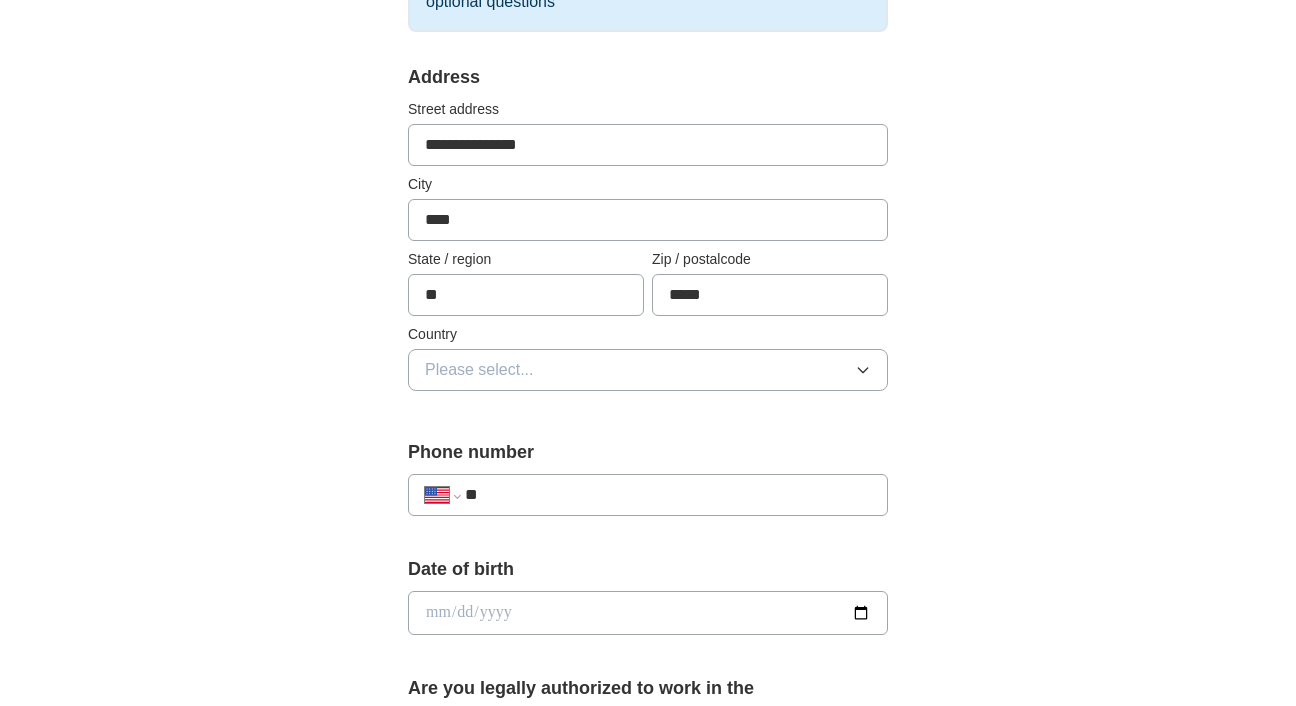 scroll, scrollTop: 421, scrollLeft: 0, axis: vertical 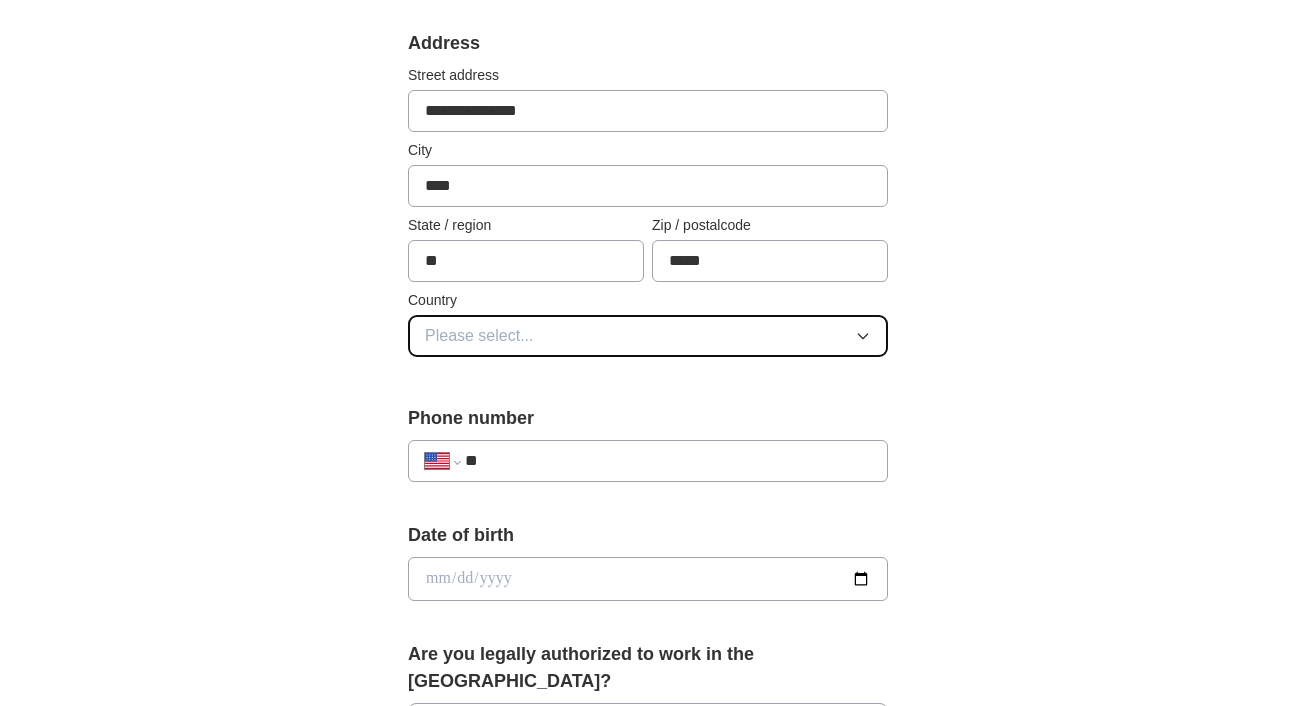 click on "Please select..." at bounding box center (648, 336) 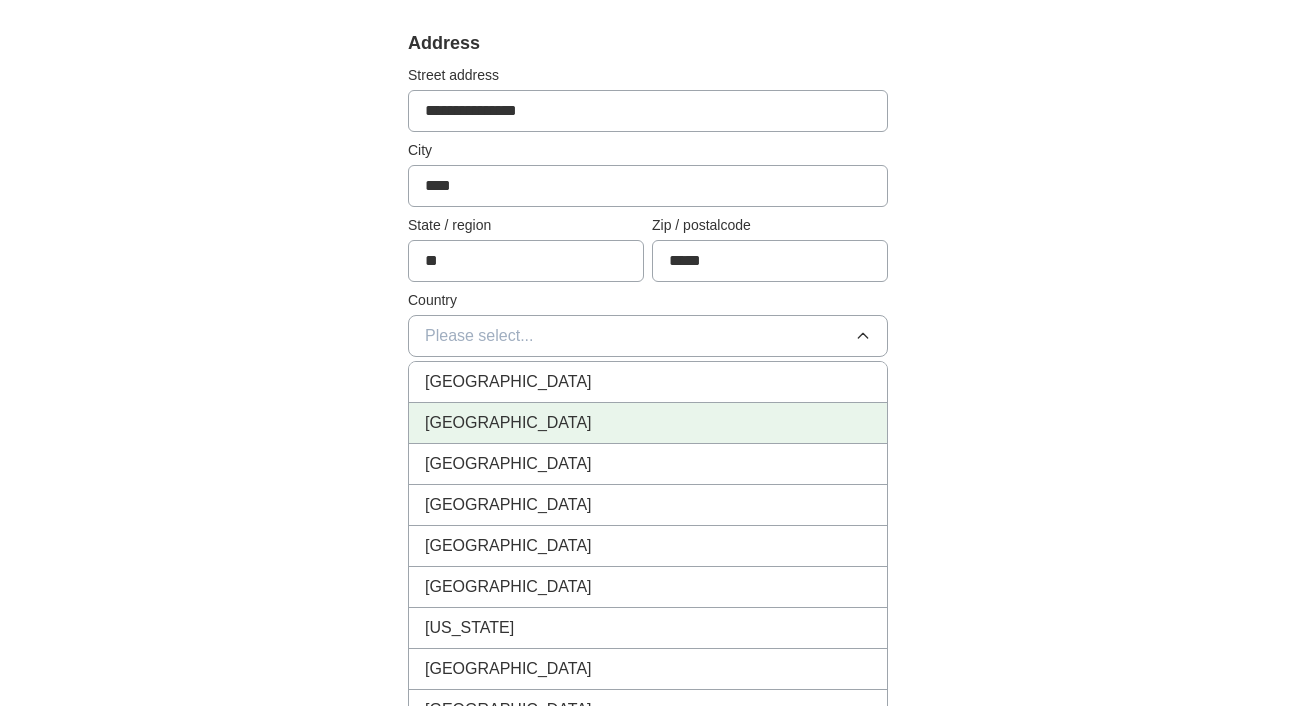 click on "[GEOGRAPHIC_DATA]" at bounding box center [648, 423] 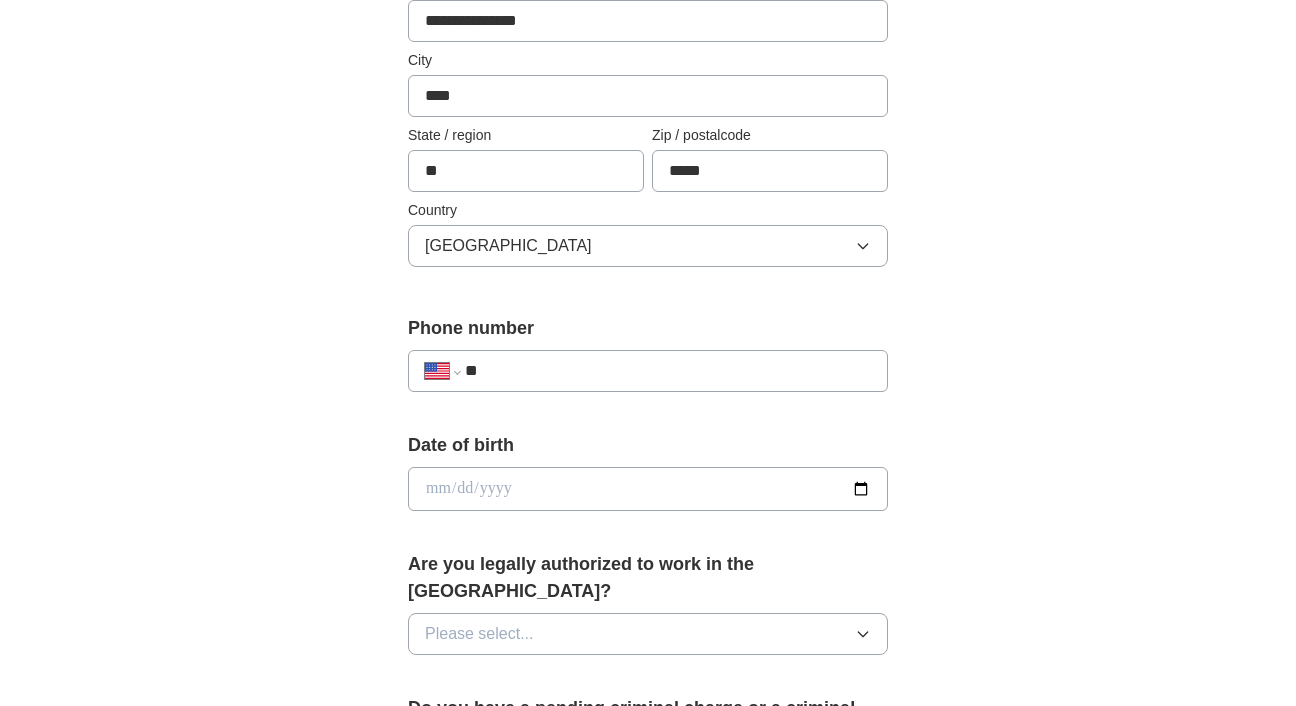 scroll, scrollTop: 653, scrollLeft: 0, axis: vertical 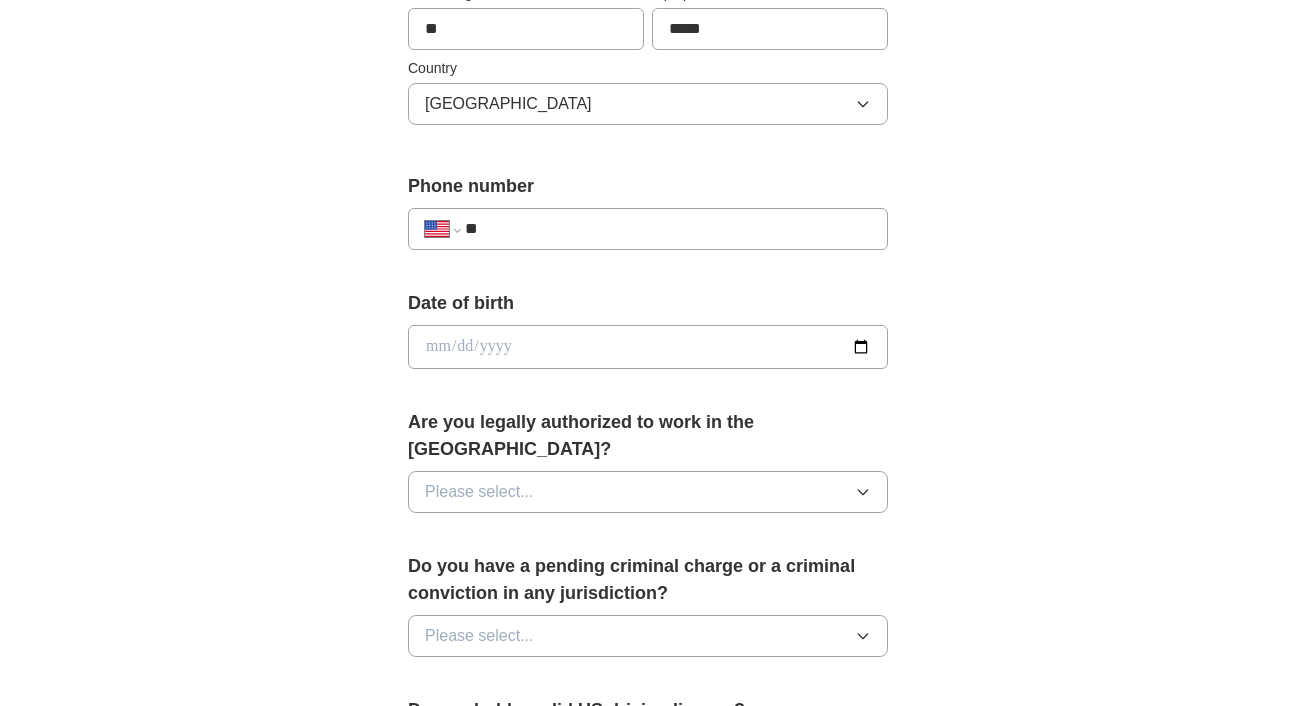 click on "**" at bounding box center (668, 229) 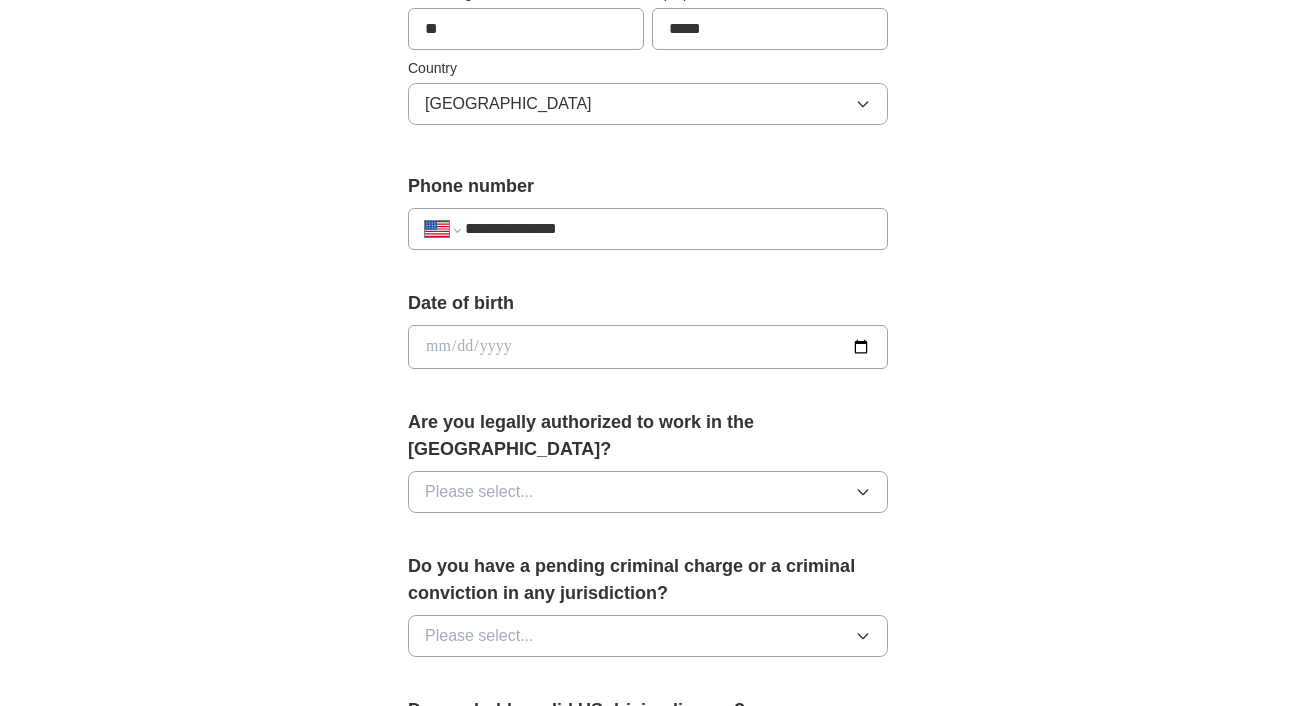 type on "**********" 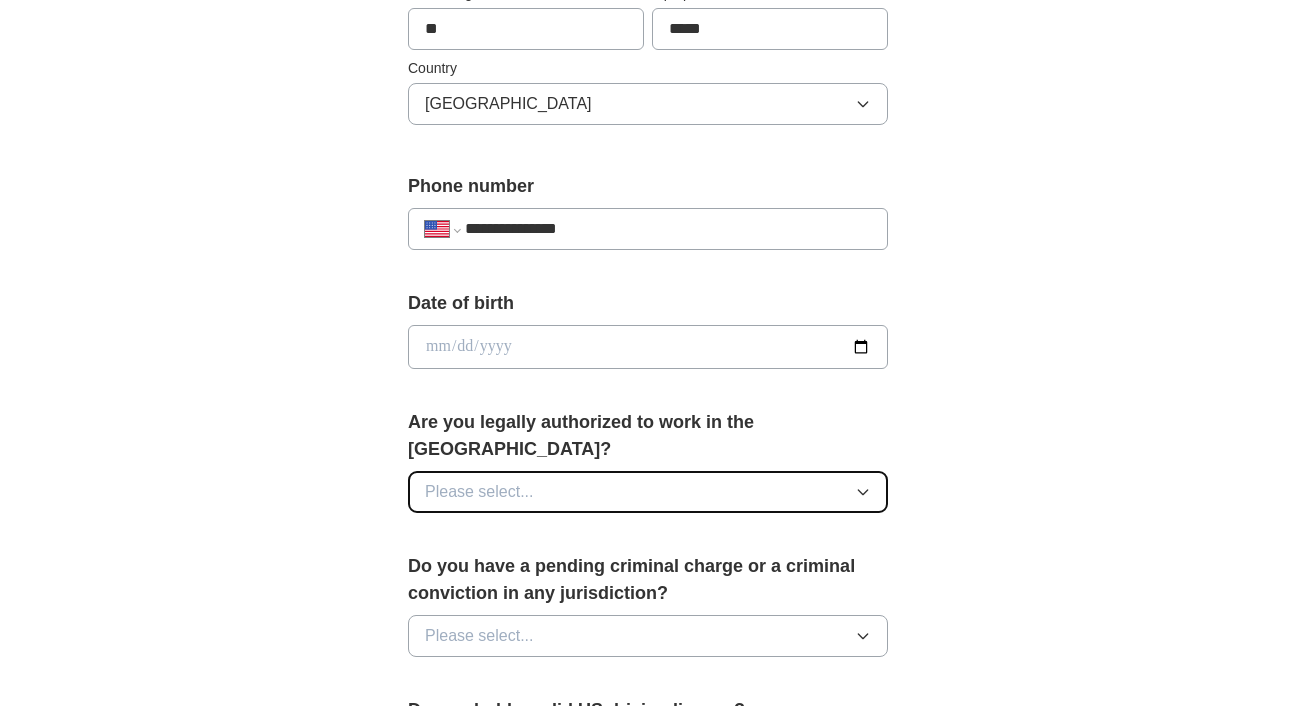click on "Please select..." at bounding box center [648, 492] 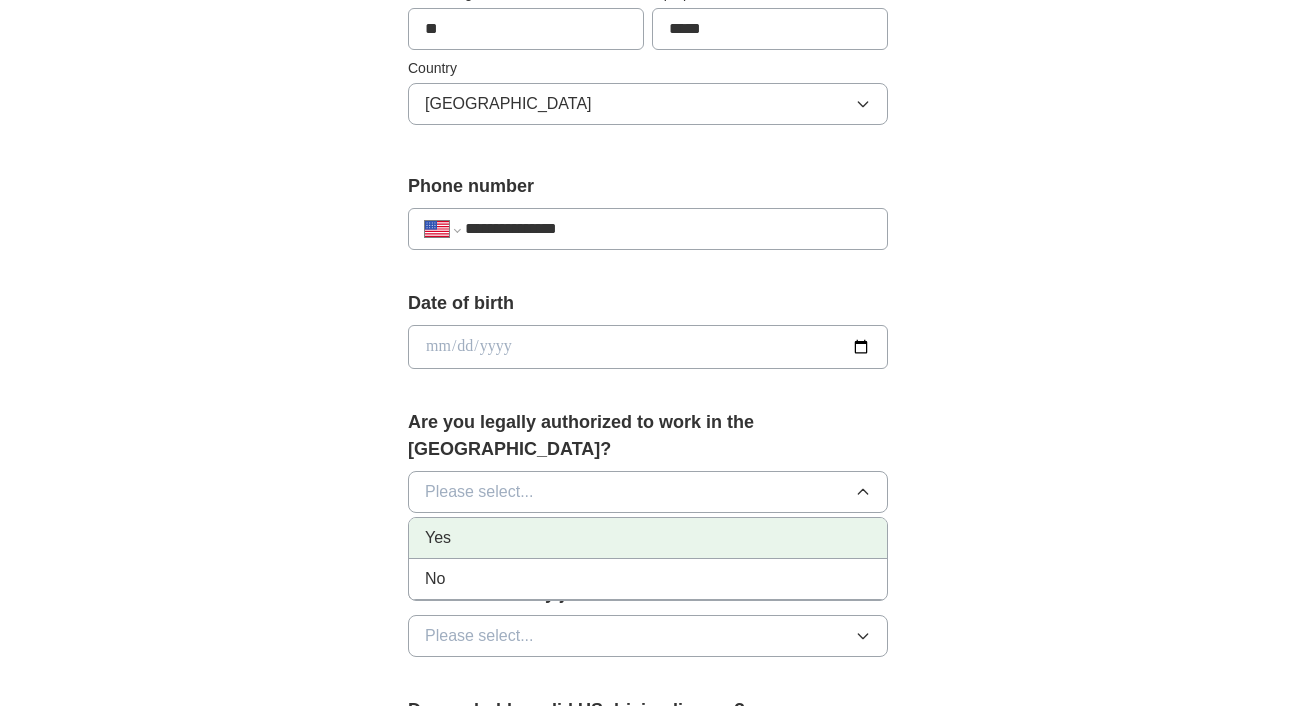 click on "Yes" at bounding box center (648, 538) 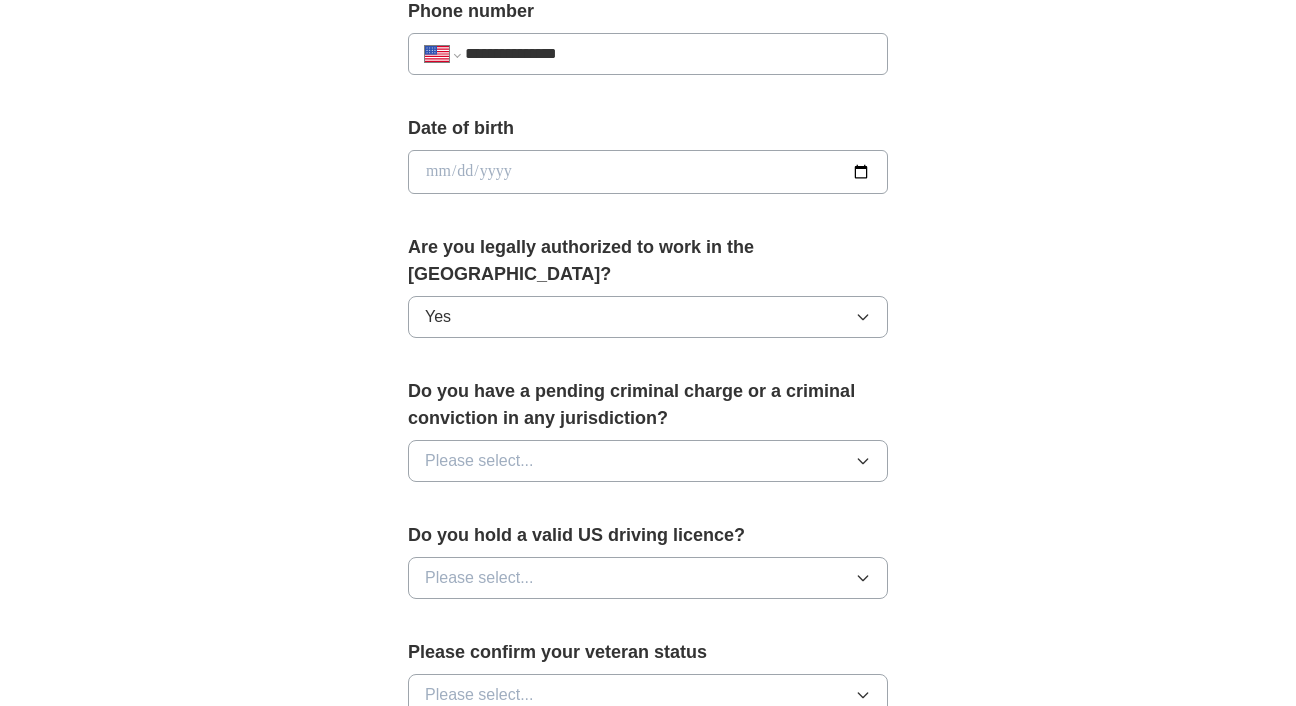 scroll, scrollTop: 841, scrollLeft: 0, axis: vertical 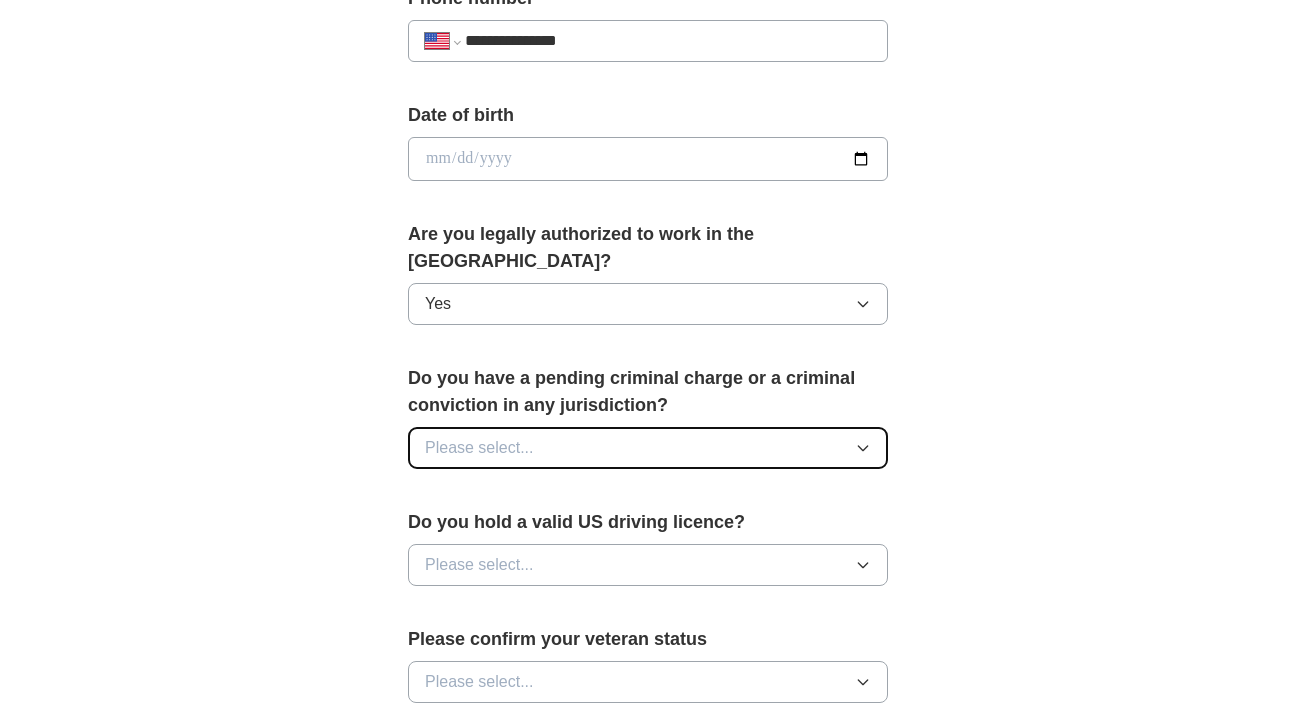 click on "Please select..." at bounding box center [479, 448] 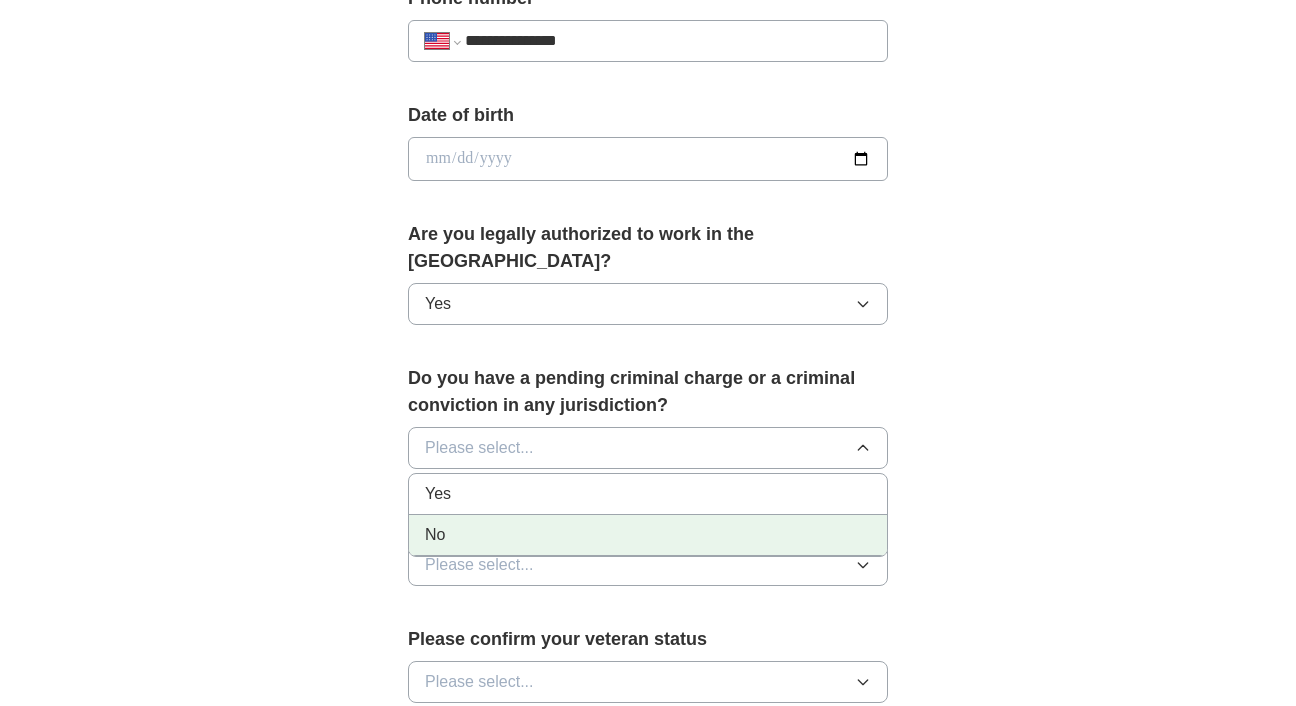click on "No" at bounding box center (648, 535) 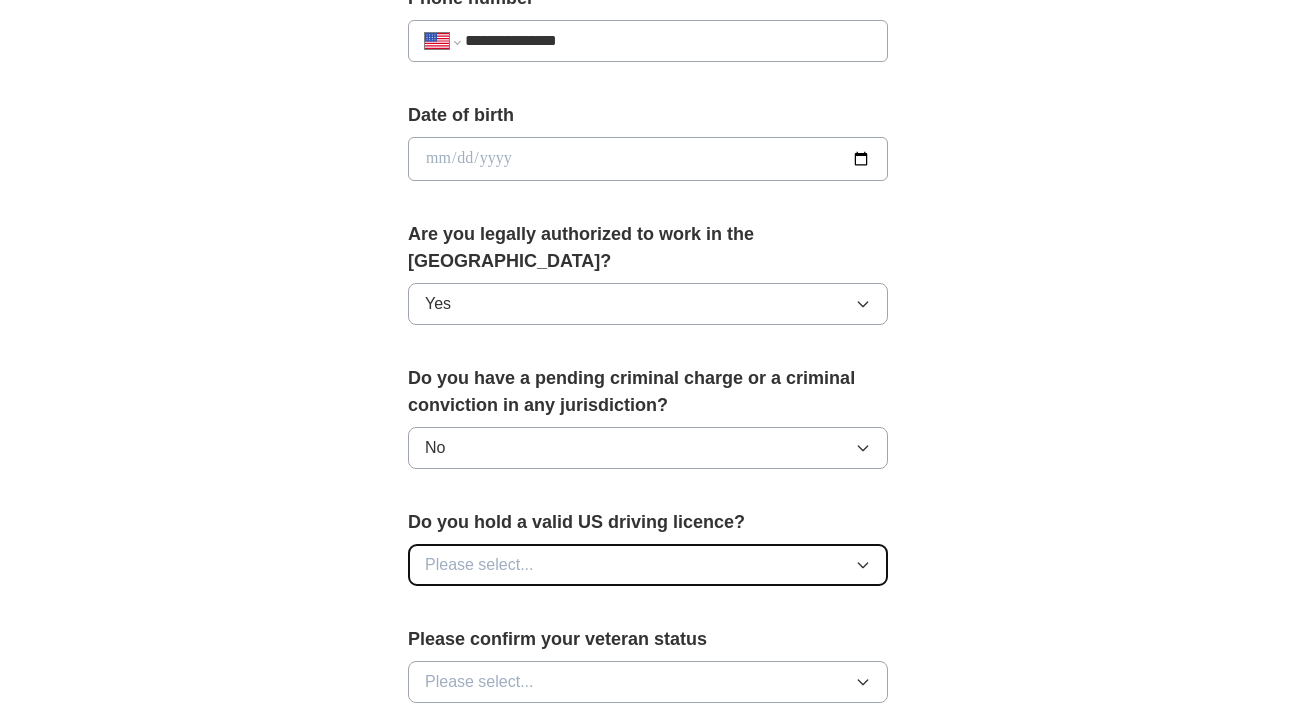click on "Please select..." at bounding box center [479, 565] 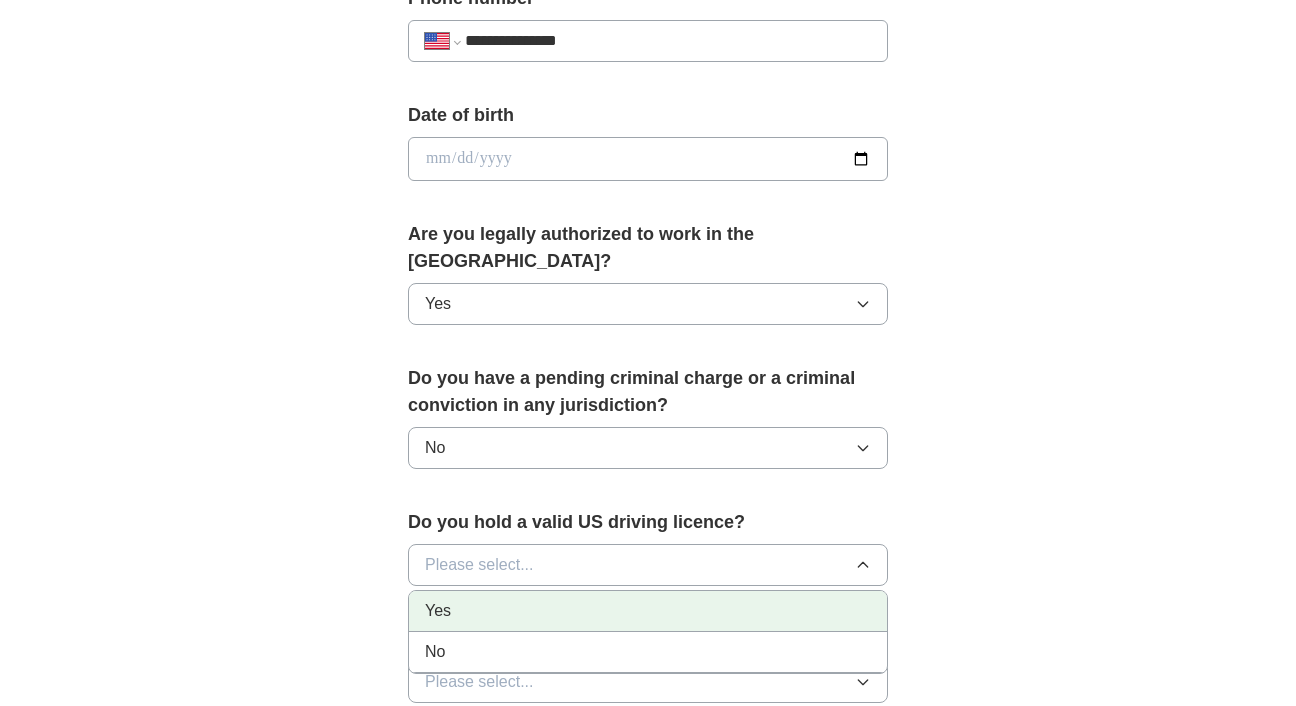 click on "Yes" at bounding box center [648, 611] 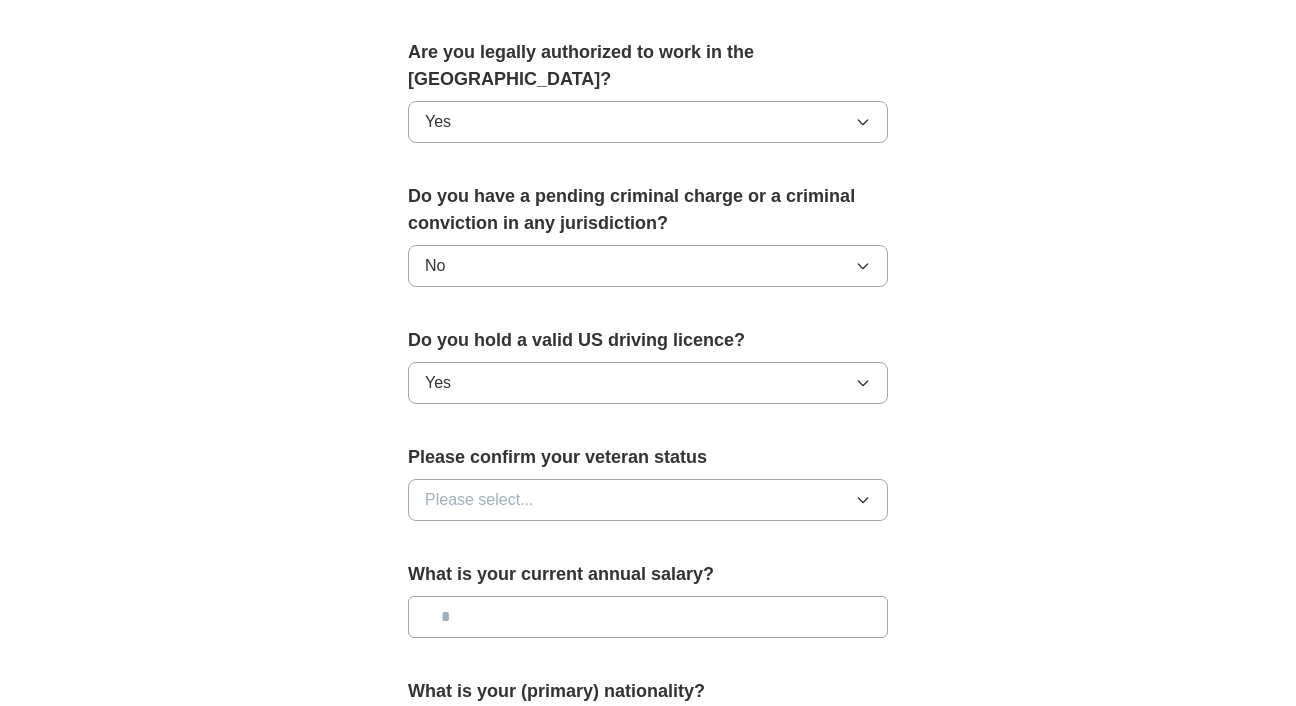scroll, scrollTop: 1125, scrollLeft: 0, axis: vertical 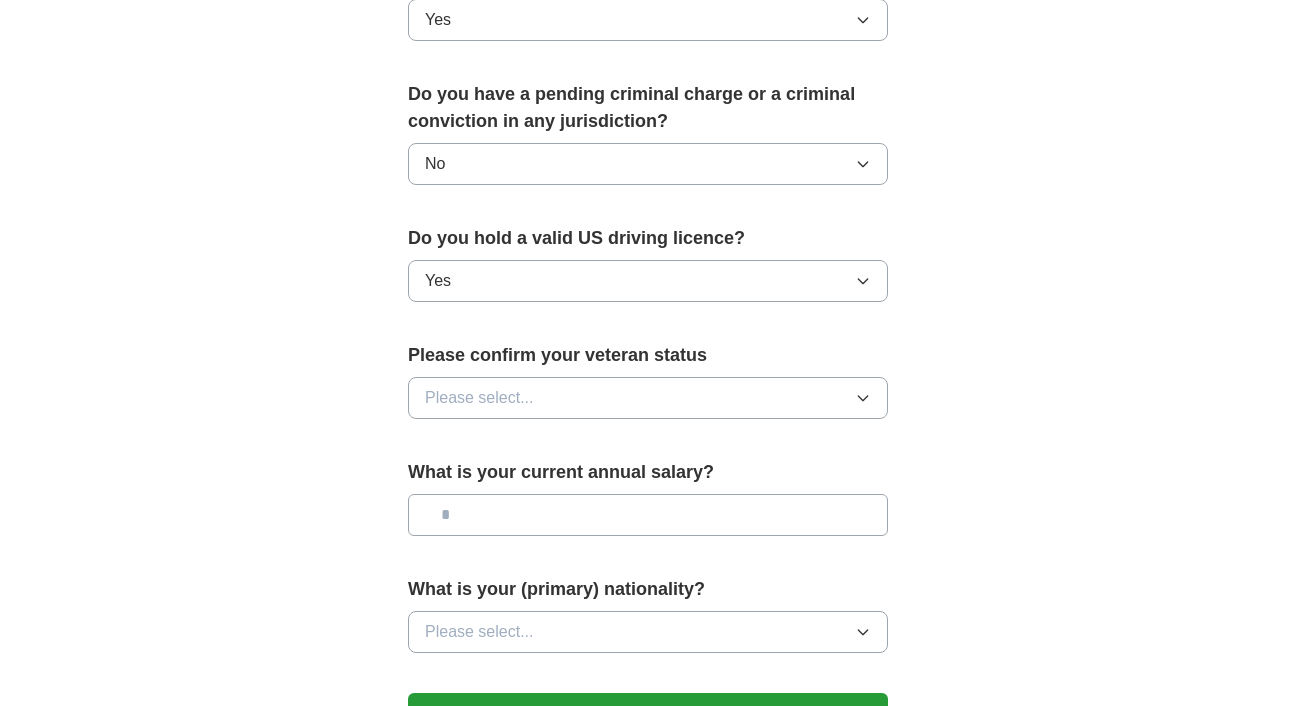 click at bounding box center [648, 515] 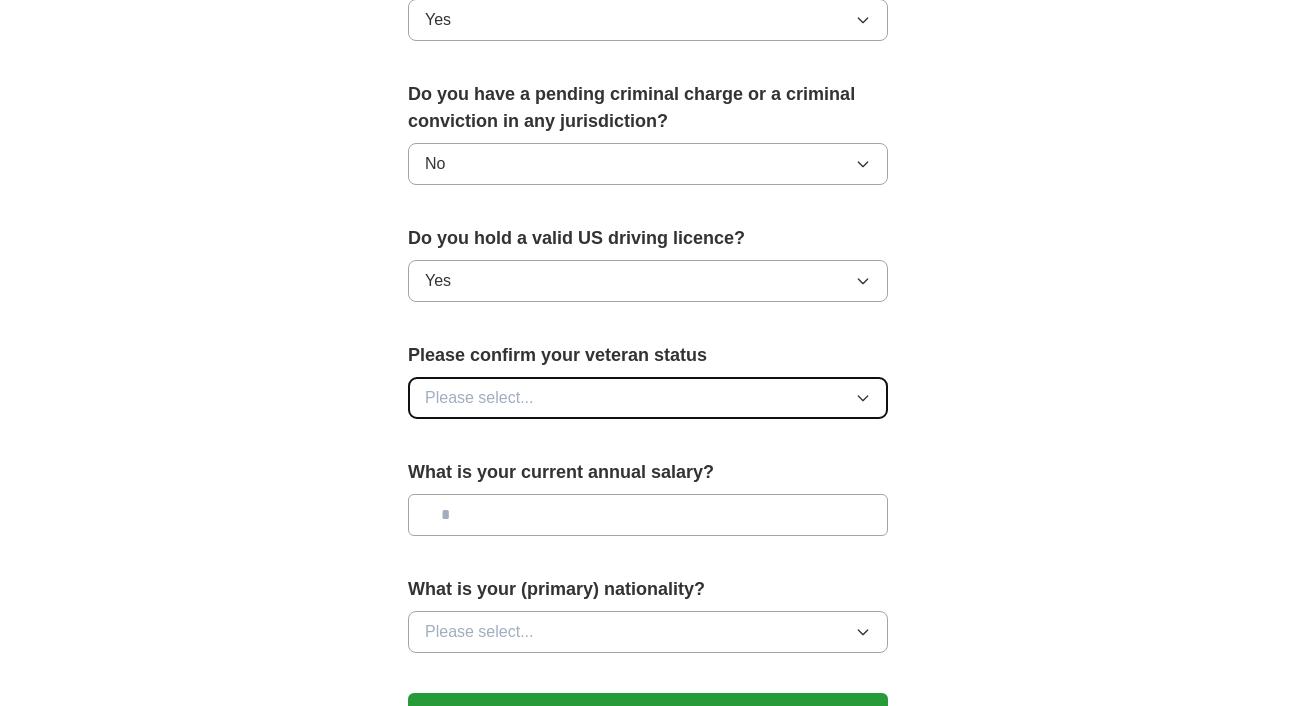 click on "Please select..." at bounding box center (648, 398) 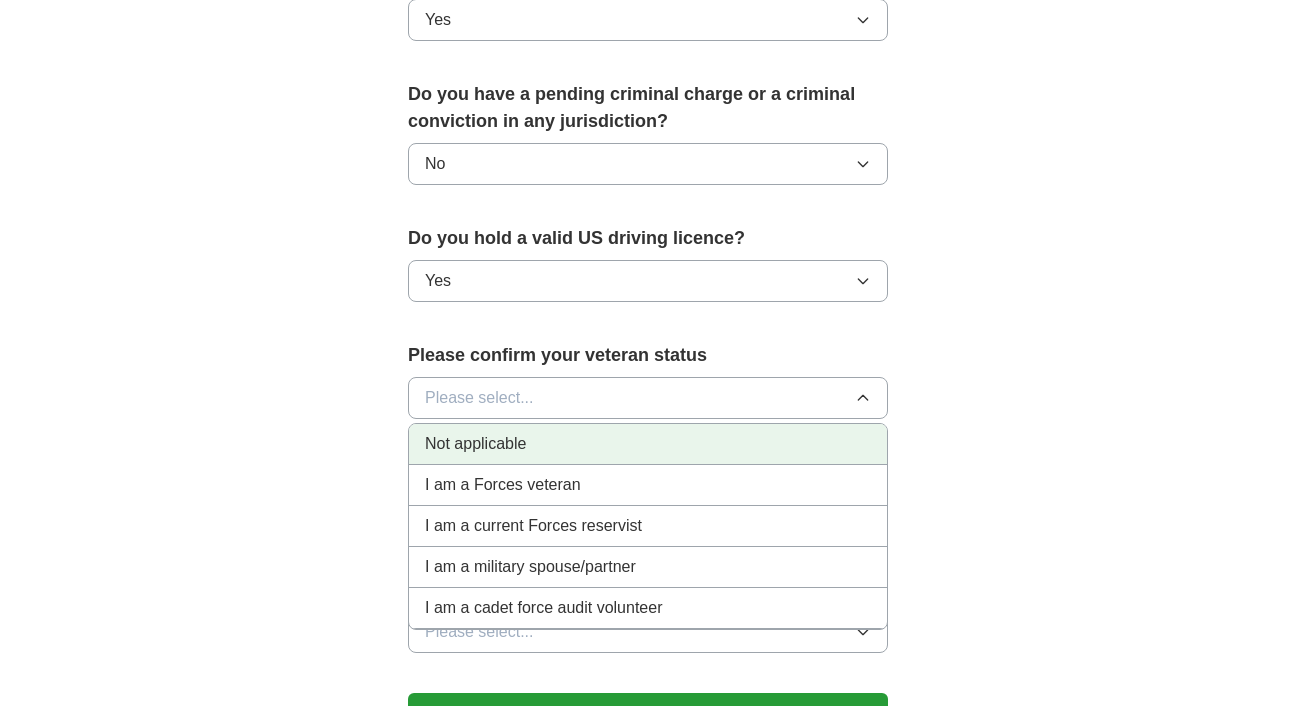 click on "Not applicable" at bounding box center [648, 444] 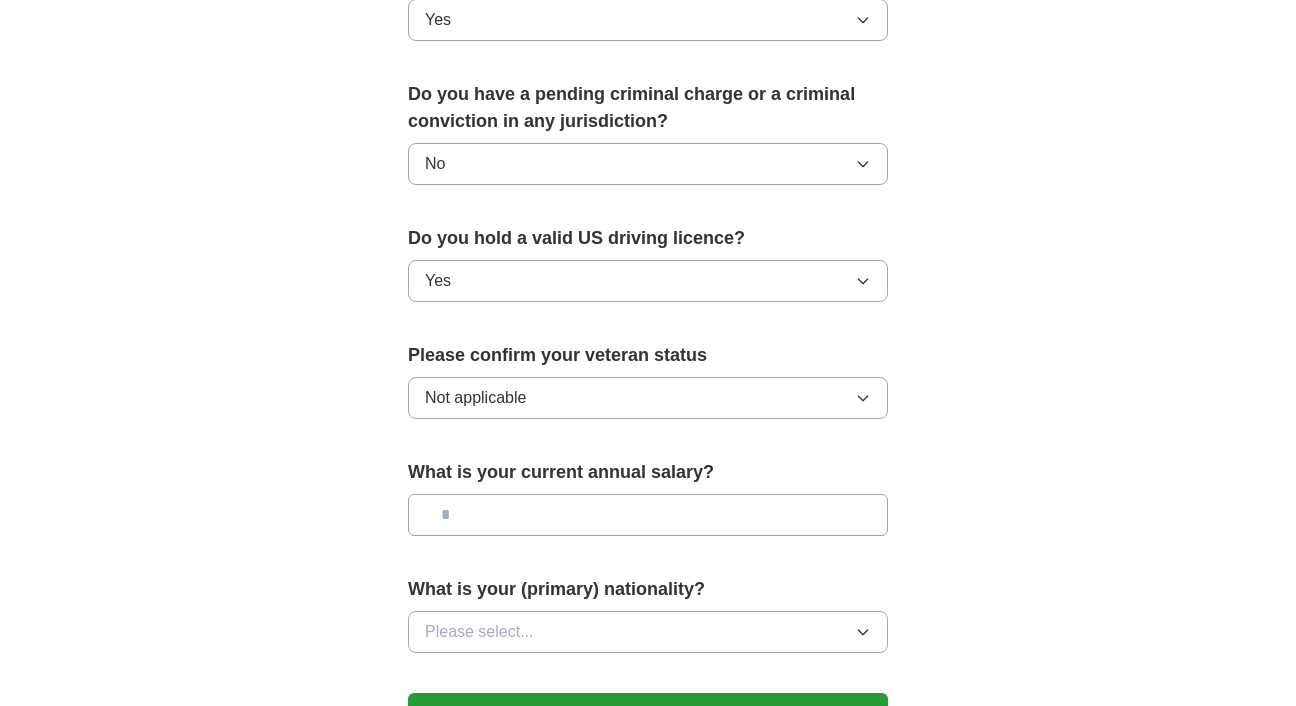 click at bounding box center (648, 515) 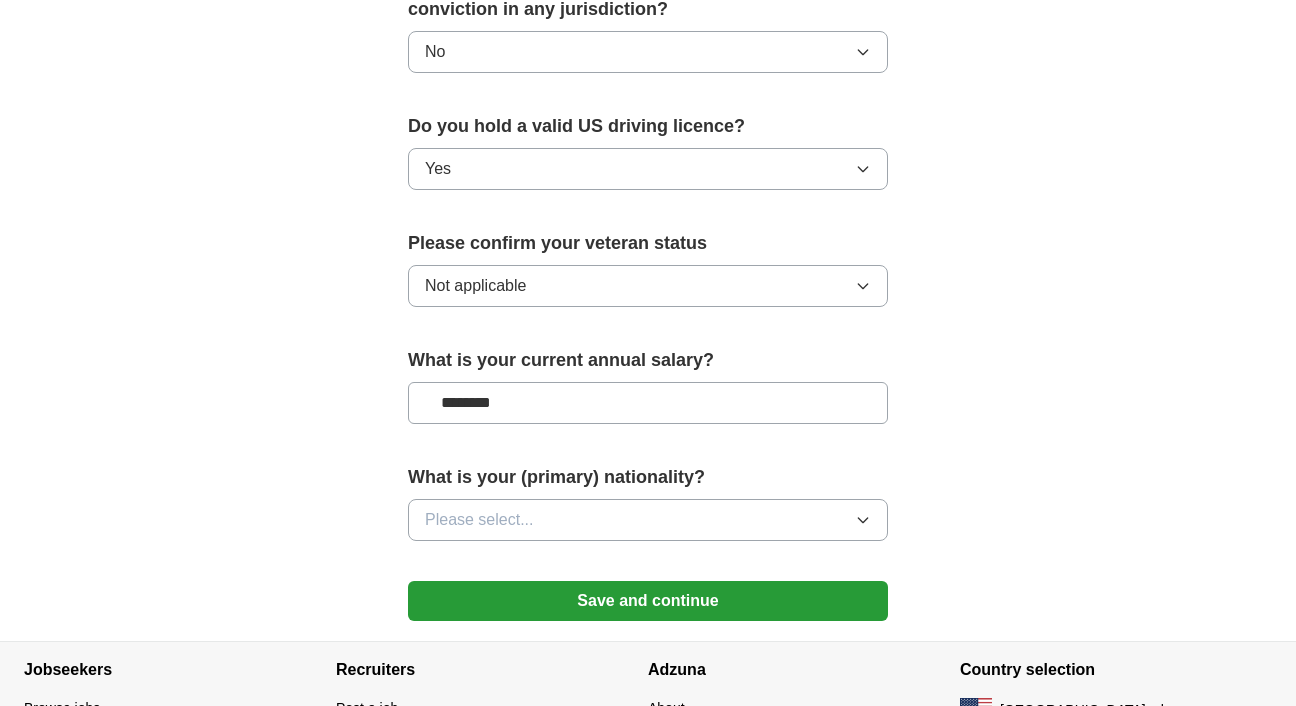 scroll, scrollTop: 1335, scrollLeft: 0, axis: vertical 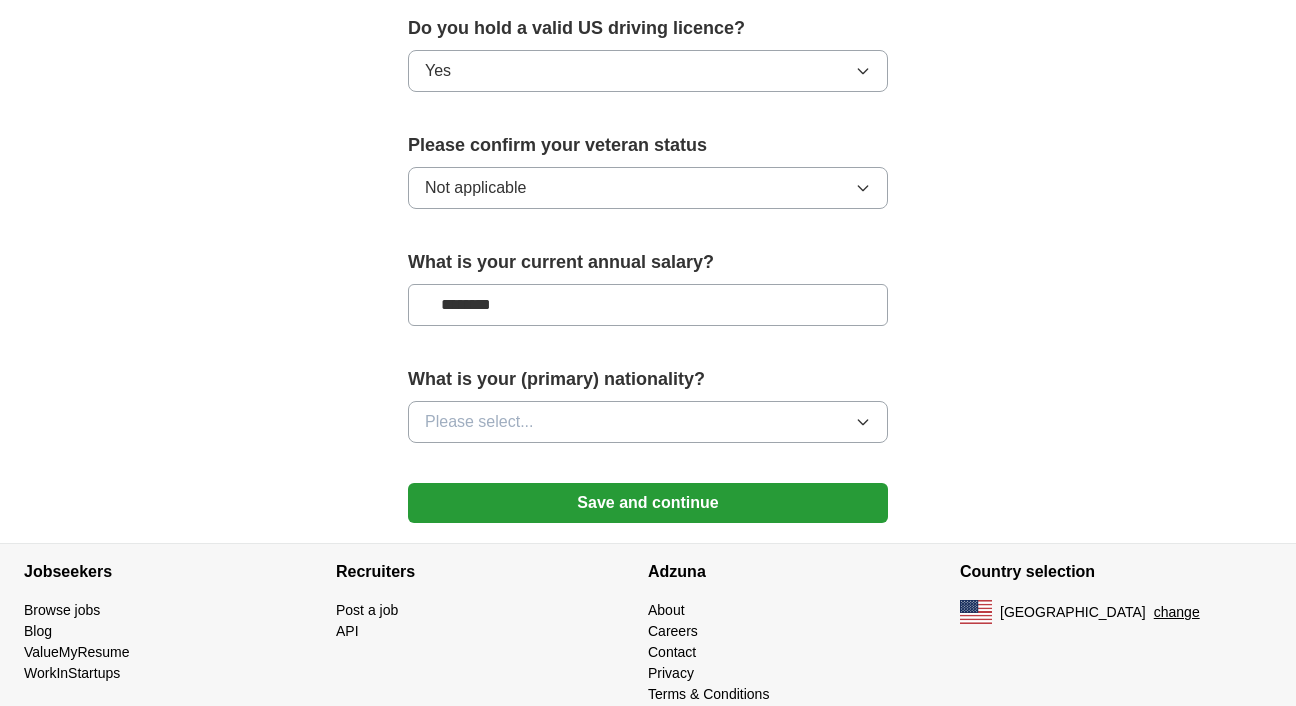 type on "********" 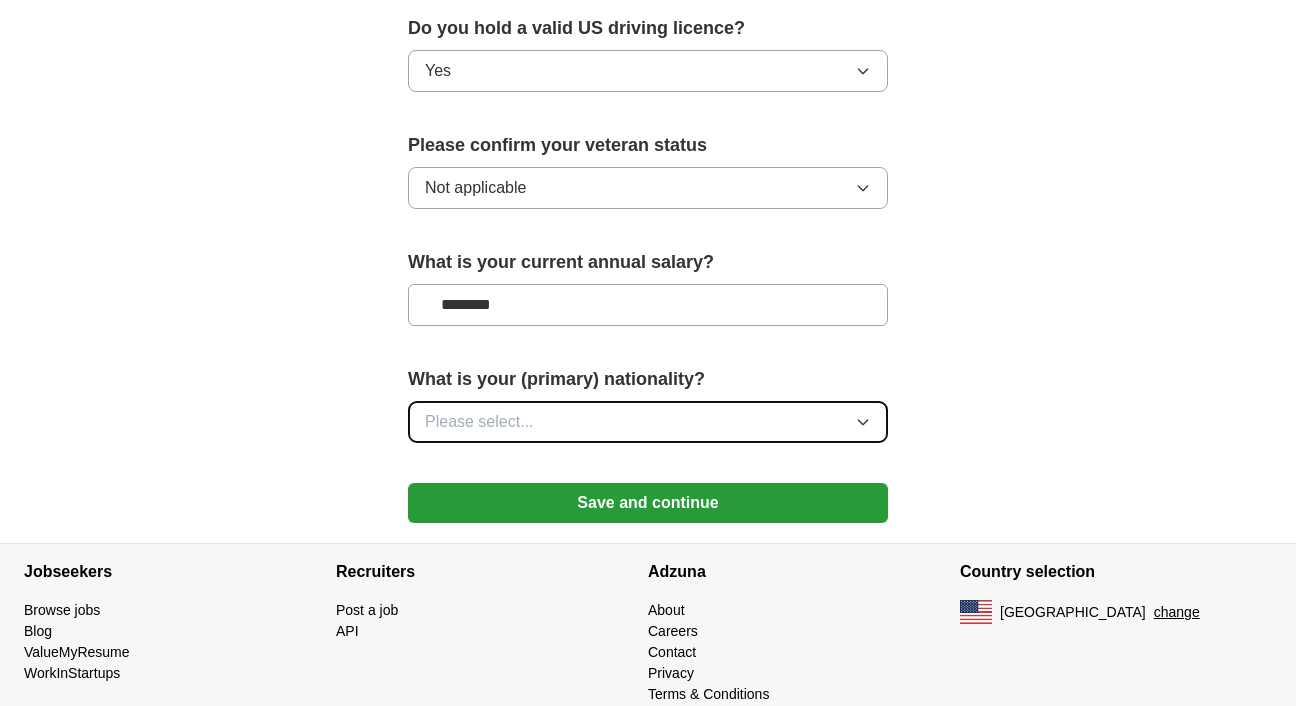click on "Please select..." at bounding box center [479, 422] 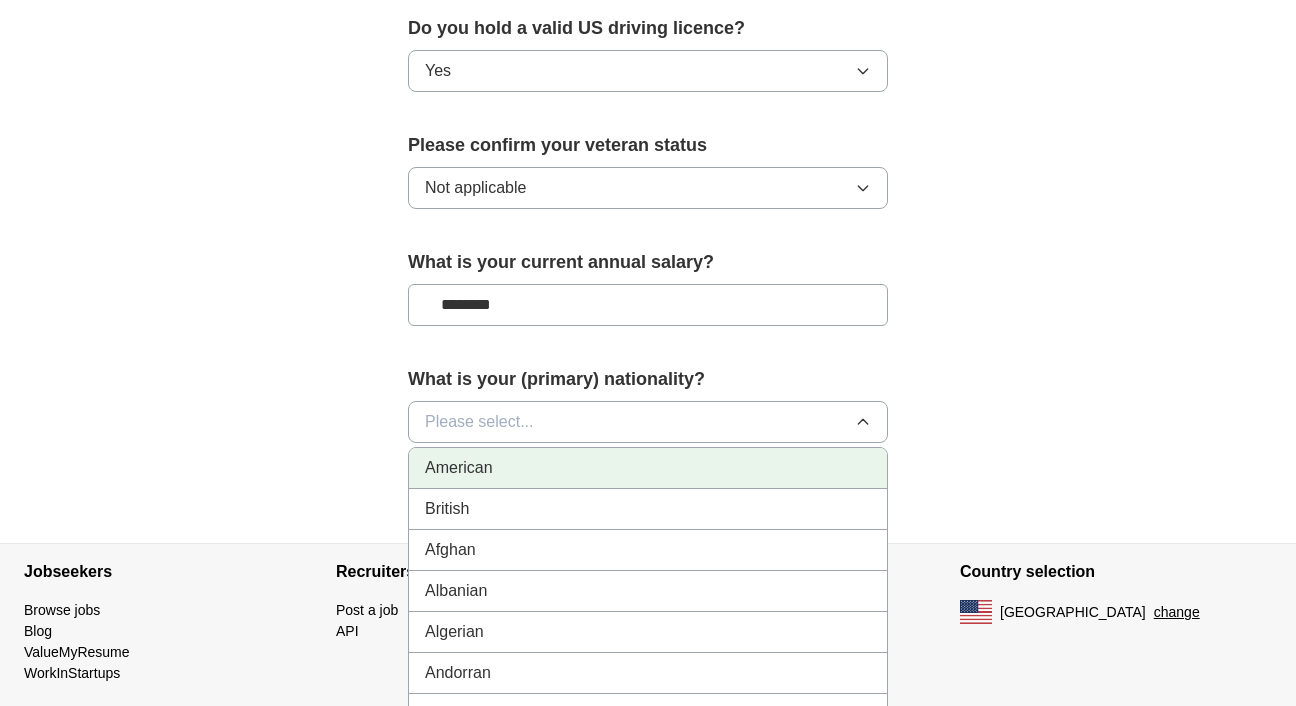 click on "American" at bounding box center (648, 468) 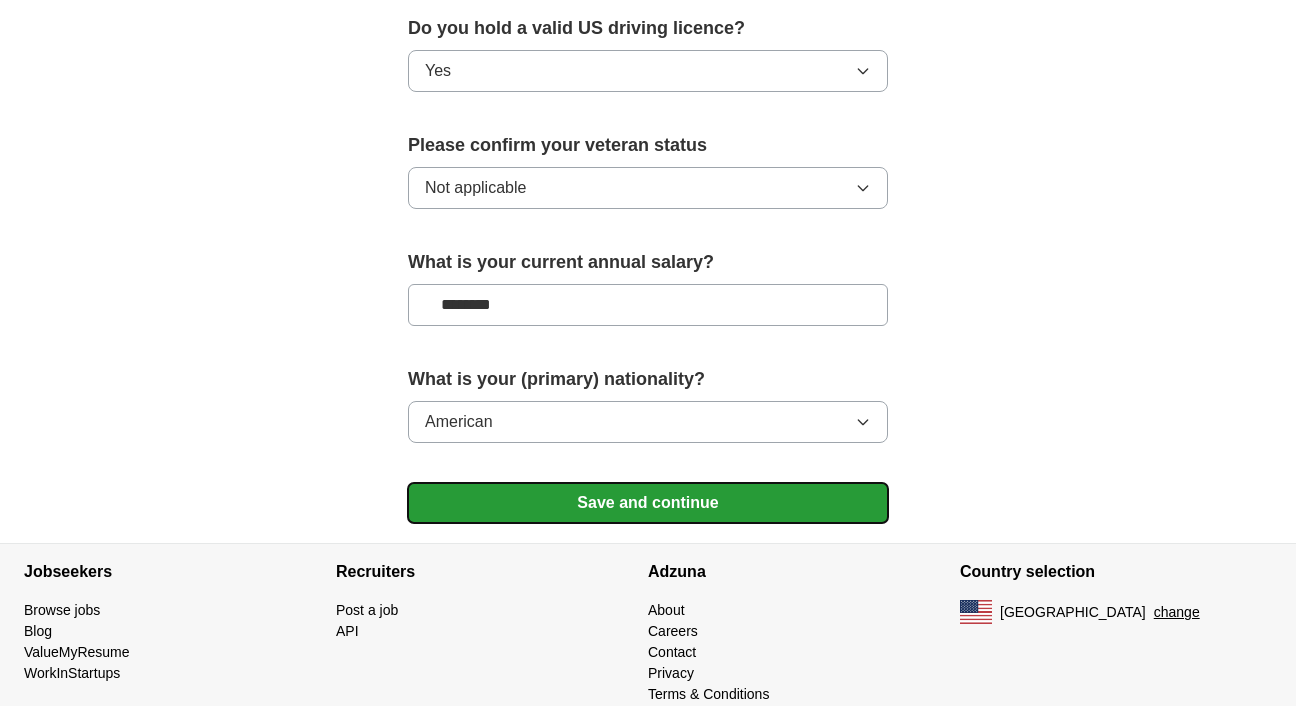 click on "Save and continue" at bounding box center [648, 503] 